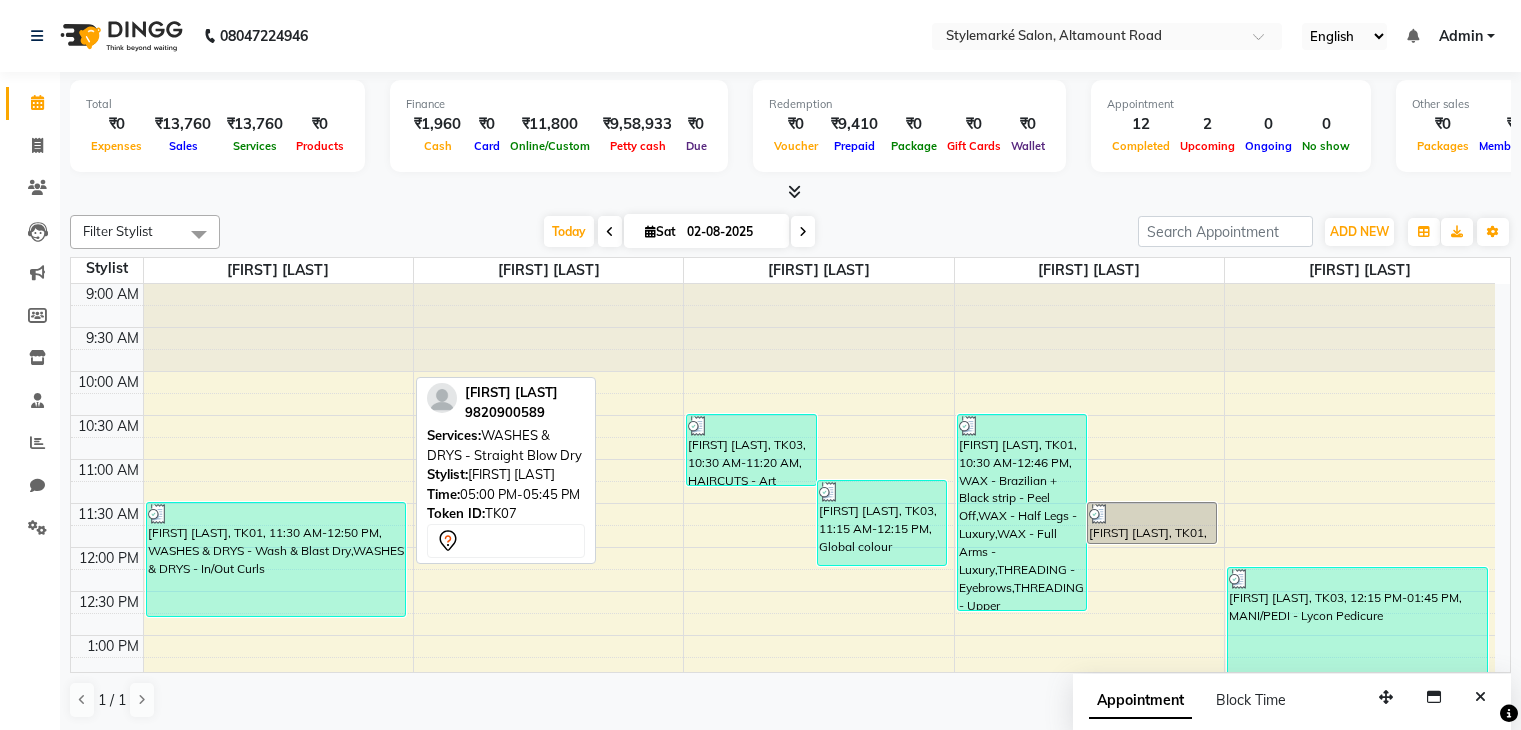 scroll, scrollTop: 0, scrollLeft: 0, axis: both 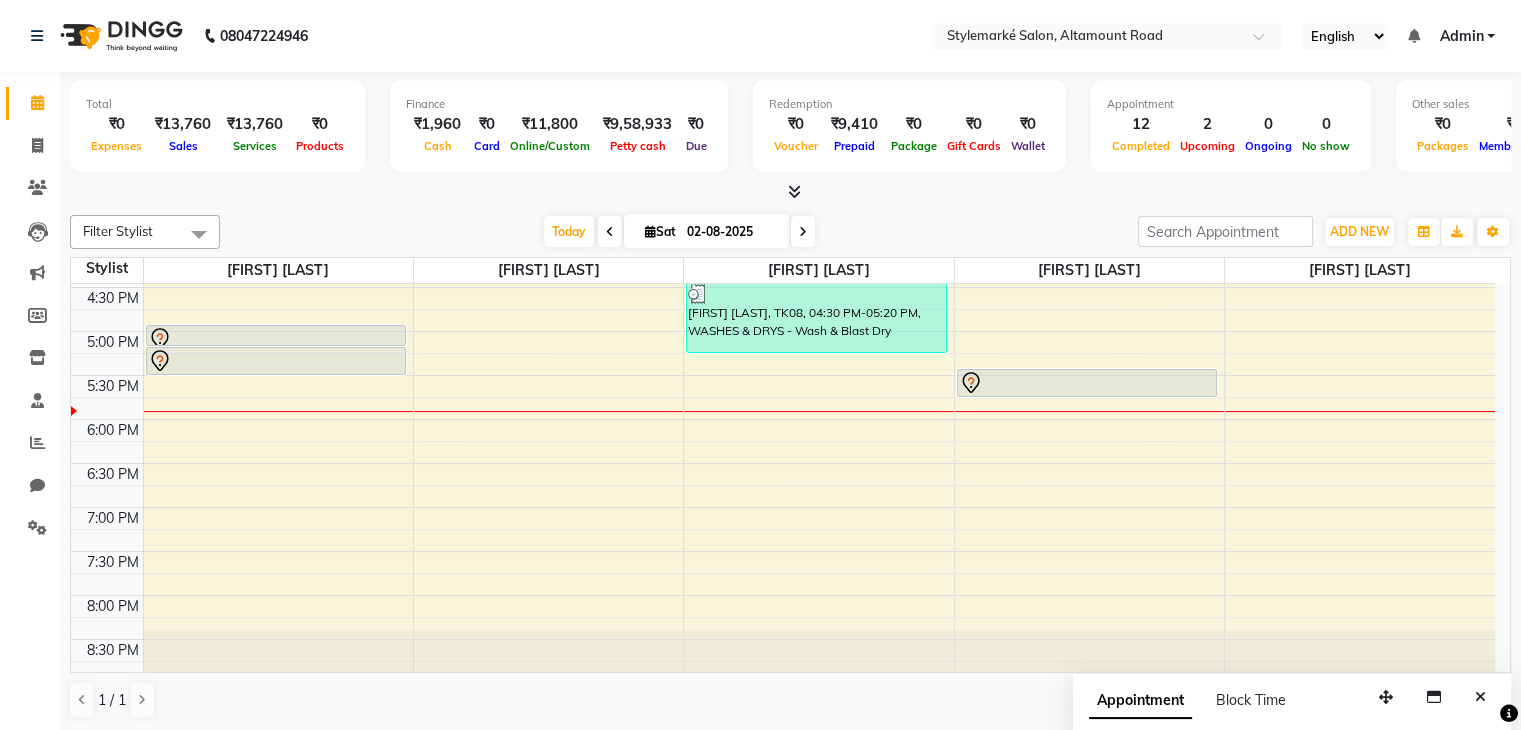 click at bounding box center (803, 232) 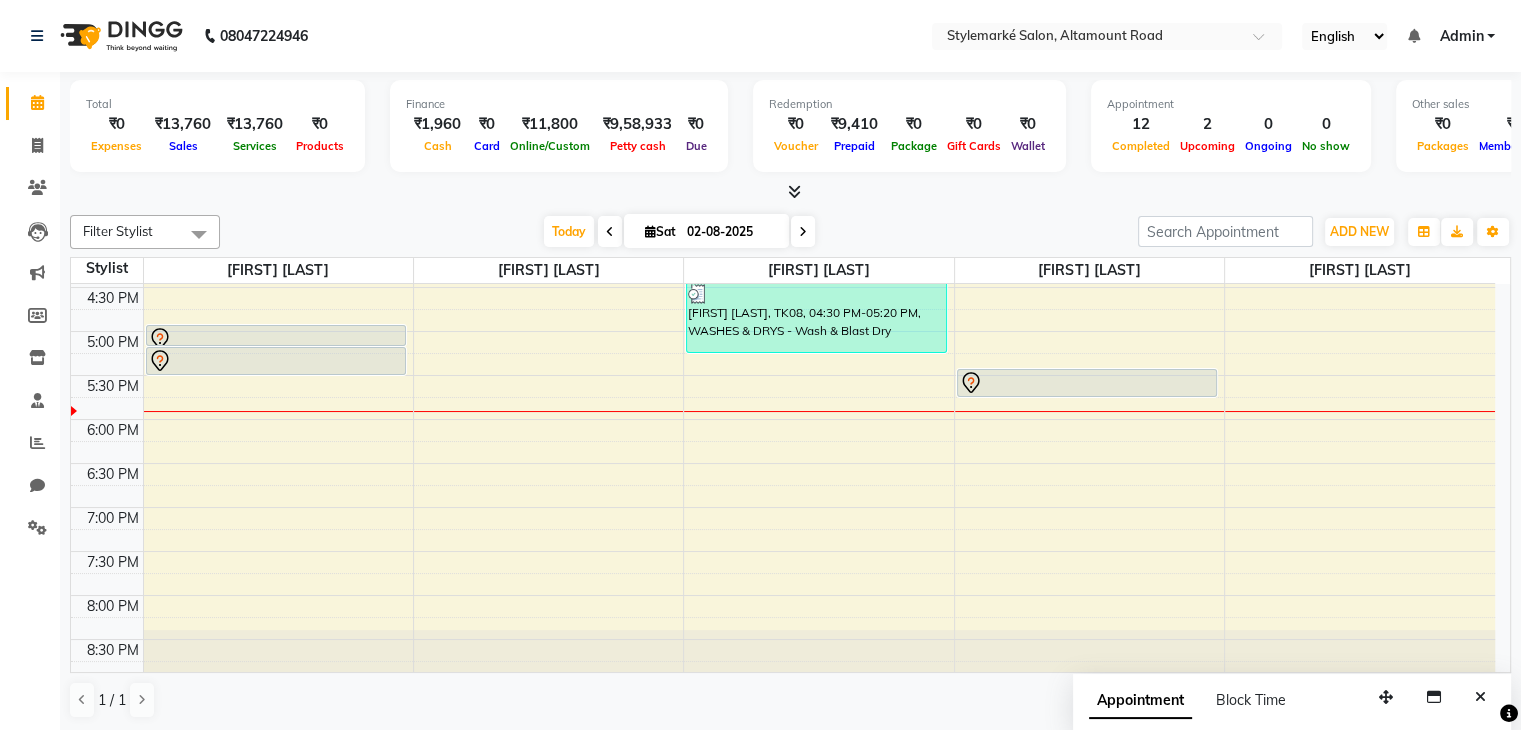 type on "03-08-2025" 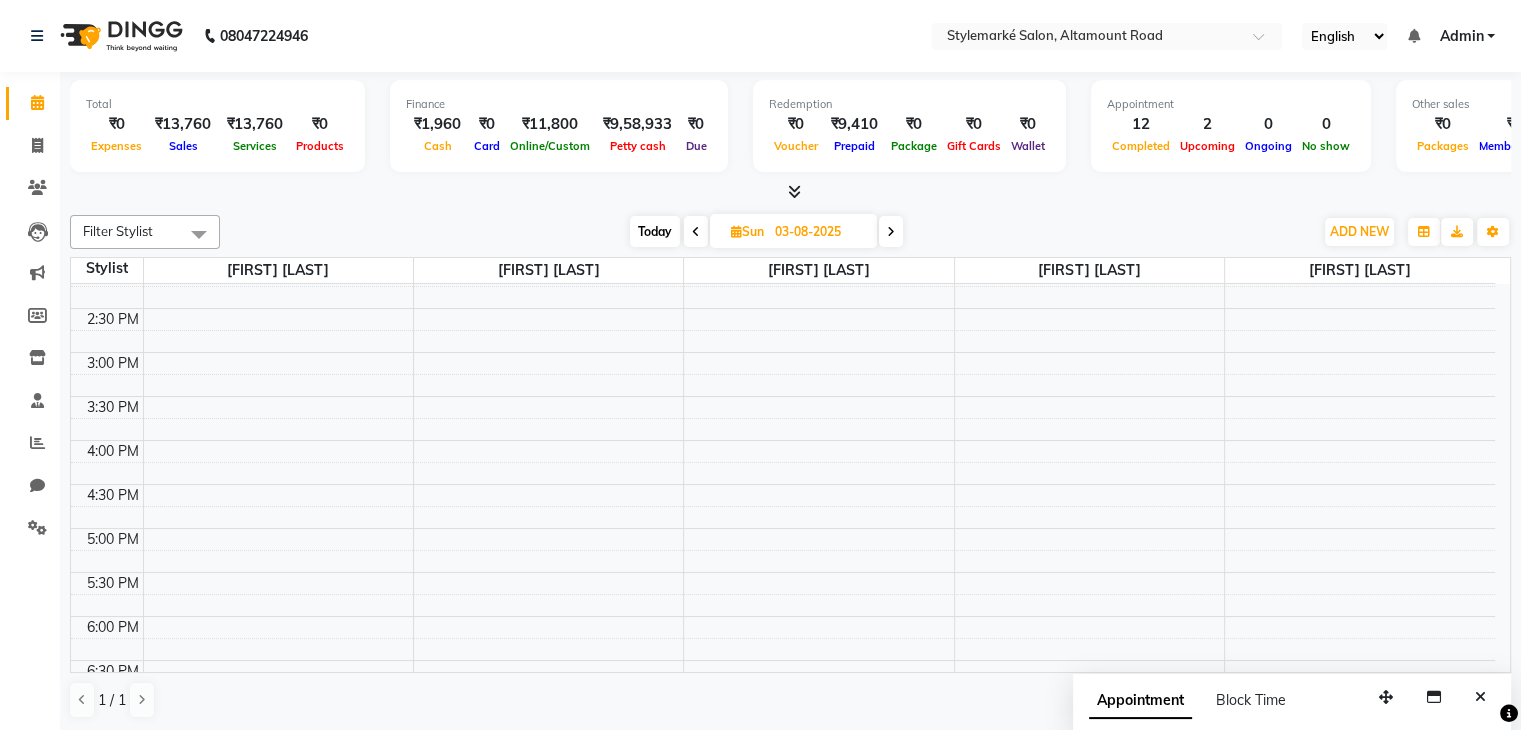 scroll, scrollTop: 457, scrollLeft: 0, axis: vertical 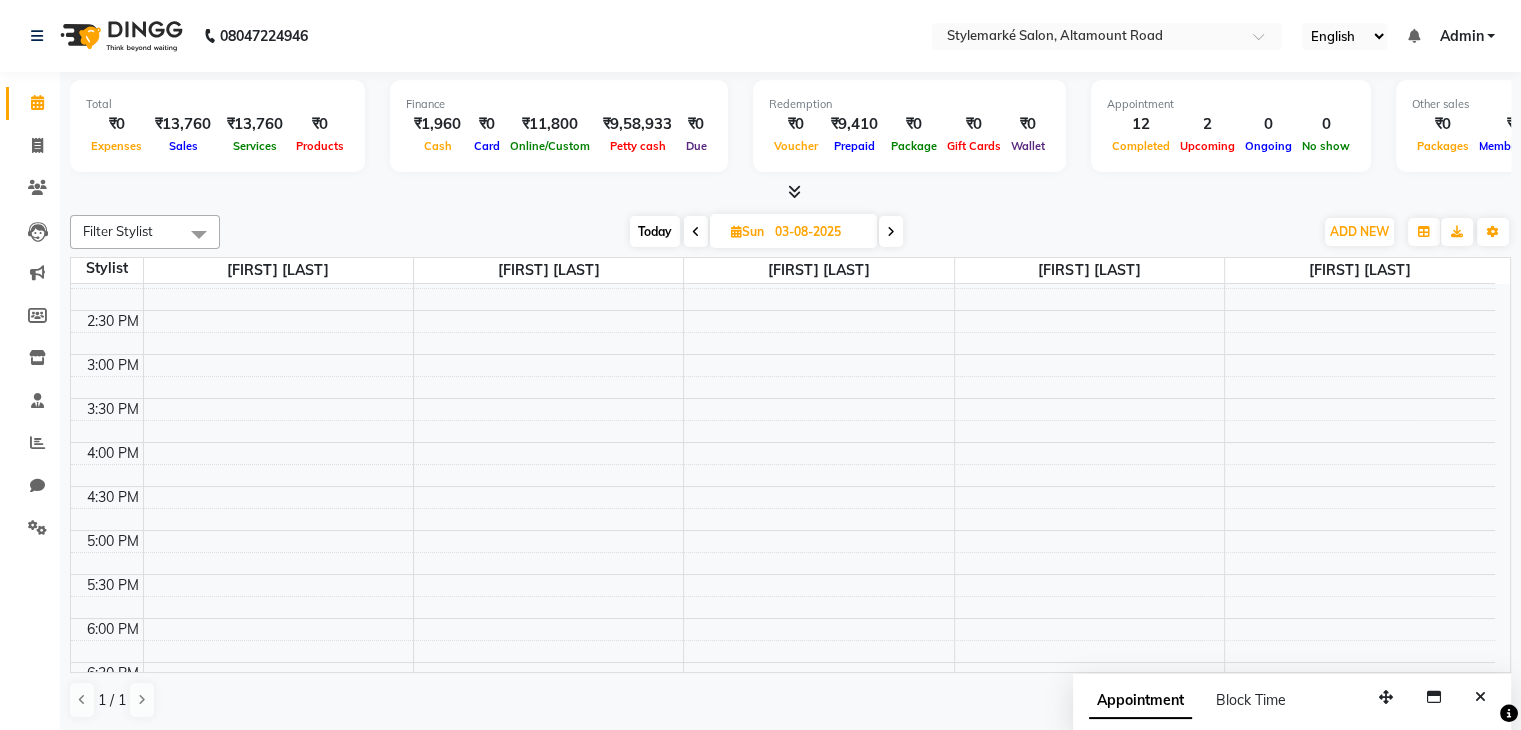 click on "9:00 AM 9:30 AM 10:00 AM 10:30 AM 11:00 AM 11:30 AM 12:00 PM 12:30 PM 1:00 PM 1:30 PM 2:00 PM 2:30 PM 3:00 PM 3:30 PM 4:00 PM 4:30 PM 5:00 PM 5:30 PM 6:00 PM 6:30 PM 7:00 PM 7:30 PM 8:00 PM 8:30 PM             [FIRST] [LAST], 11:30 AM-12:00 PM, WASHES & DRYS - Straight Blow Dry" at bounding box center (783, 354) 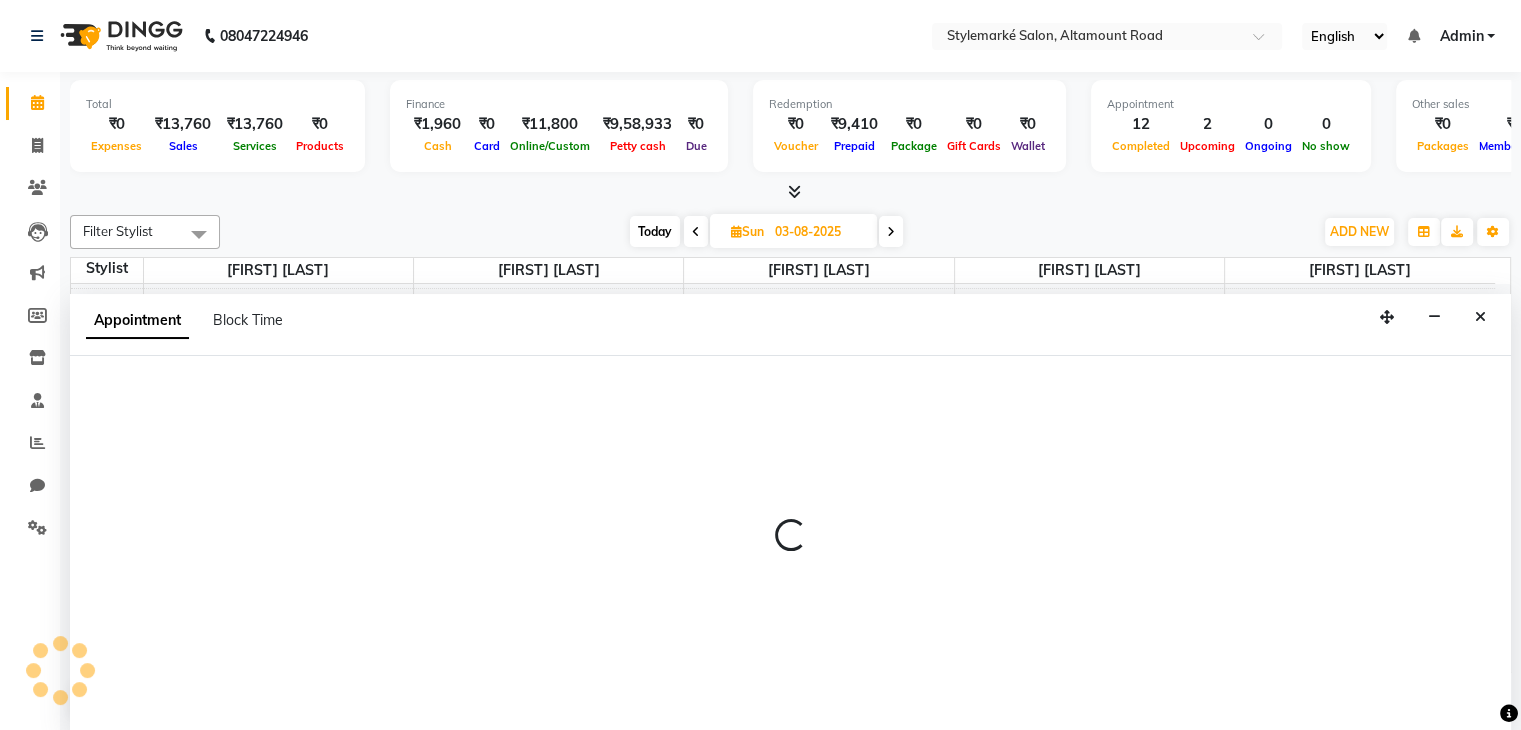 select on "71239" 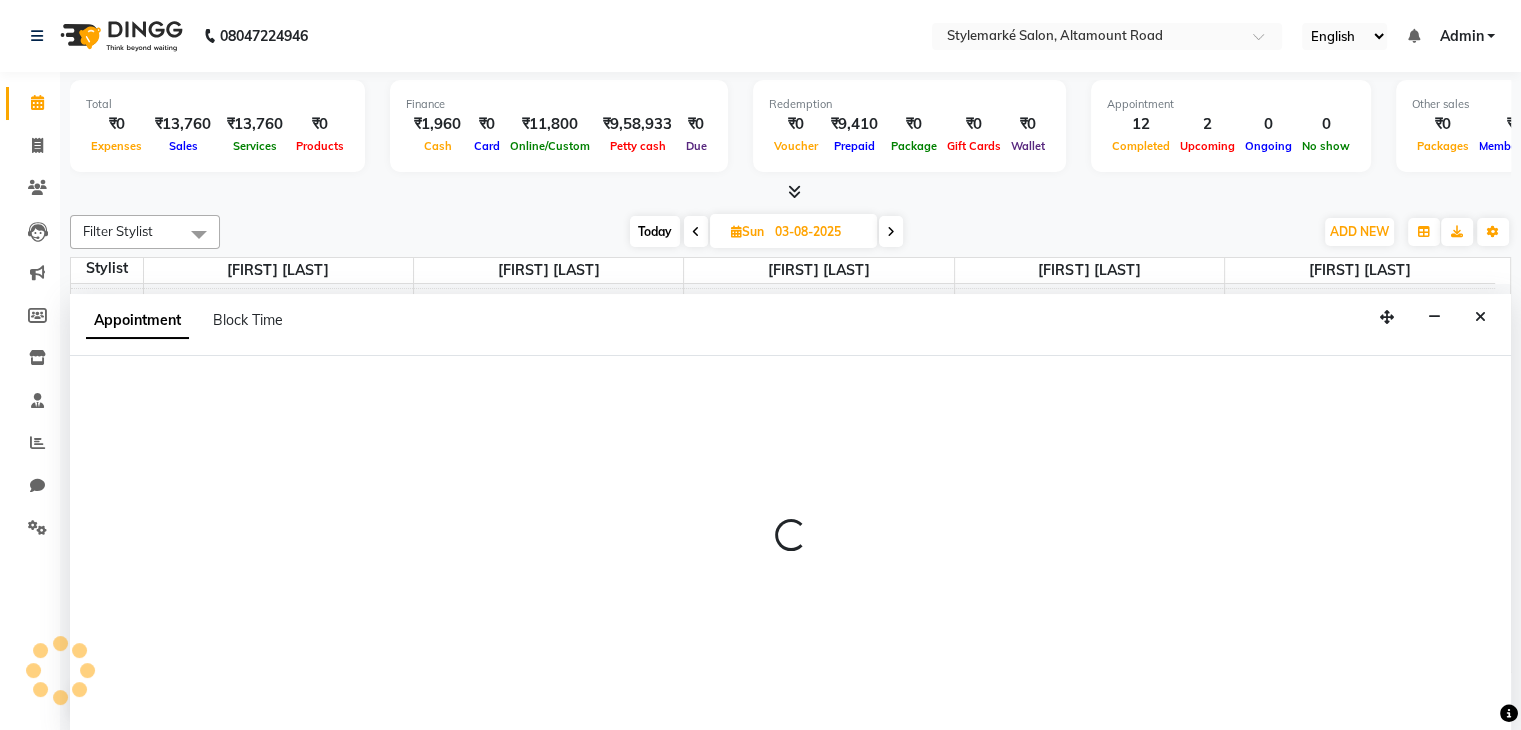 select on "tentative" 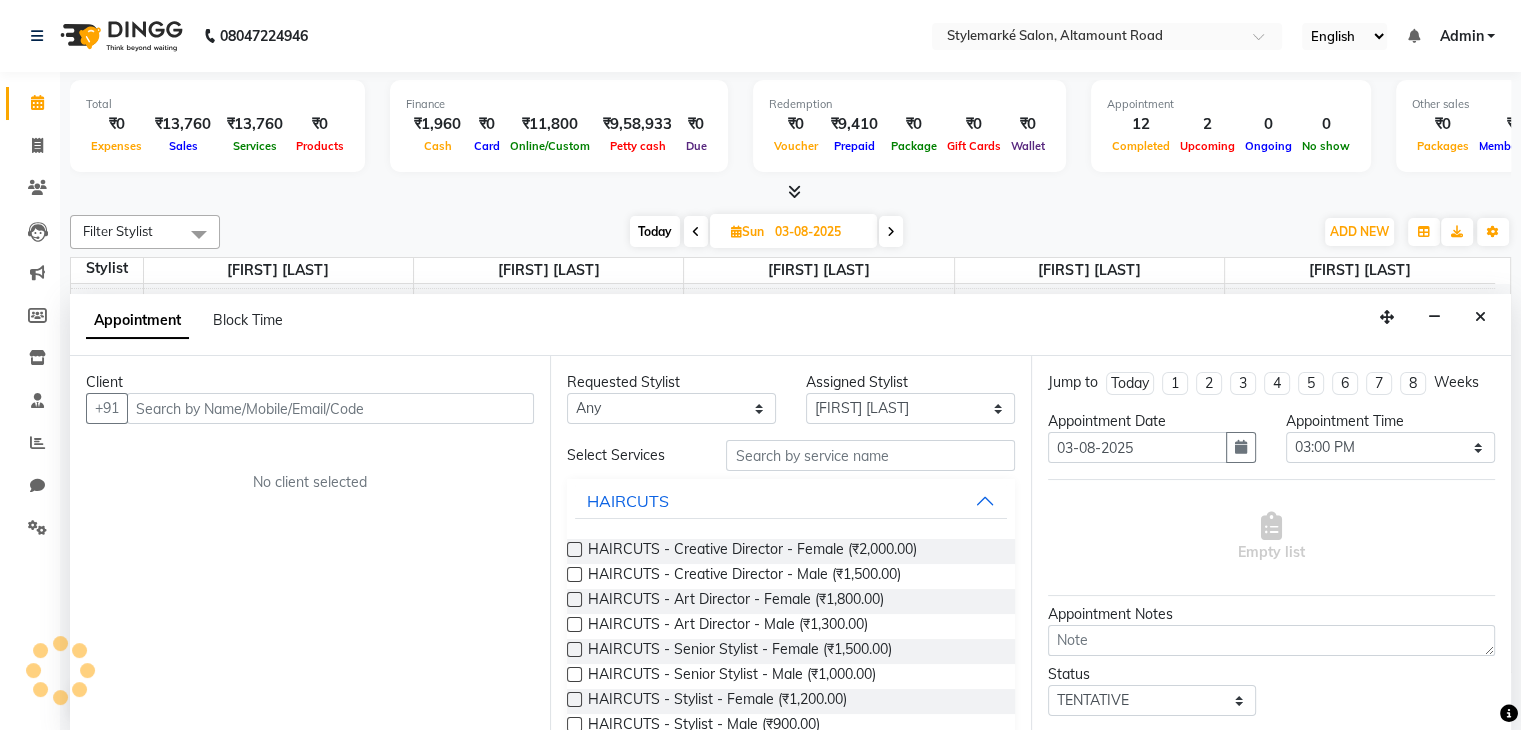 scroll, scrollTop: 1, scrollLeft: 0, axis: vertical 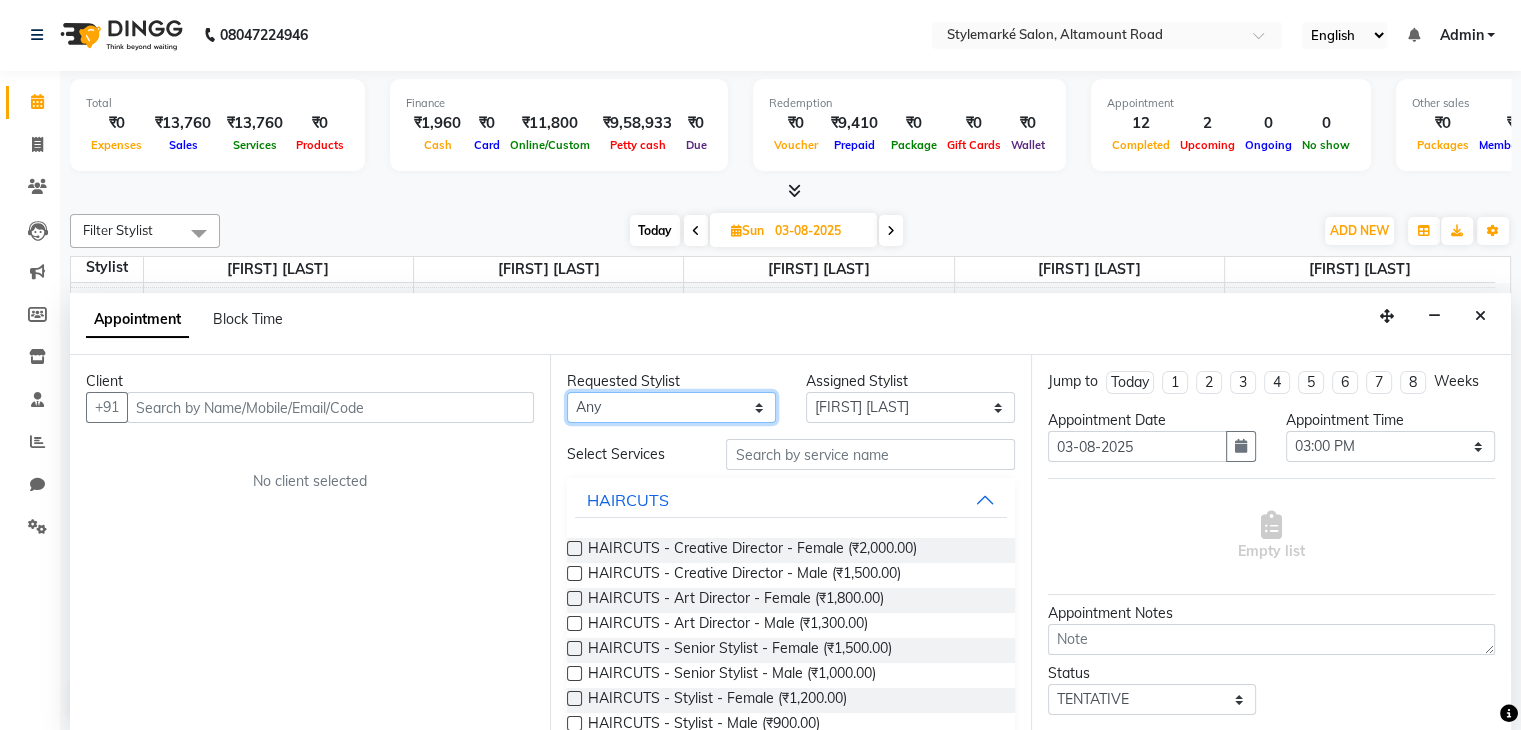 click on "Any [FIRST] [LAST] ⁠[FIRST] [LAST] ⁠[FIRST] [LAST] [FIRST] [LAST] [FIRST] [LAST]" at bounding box center (671, 407) 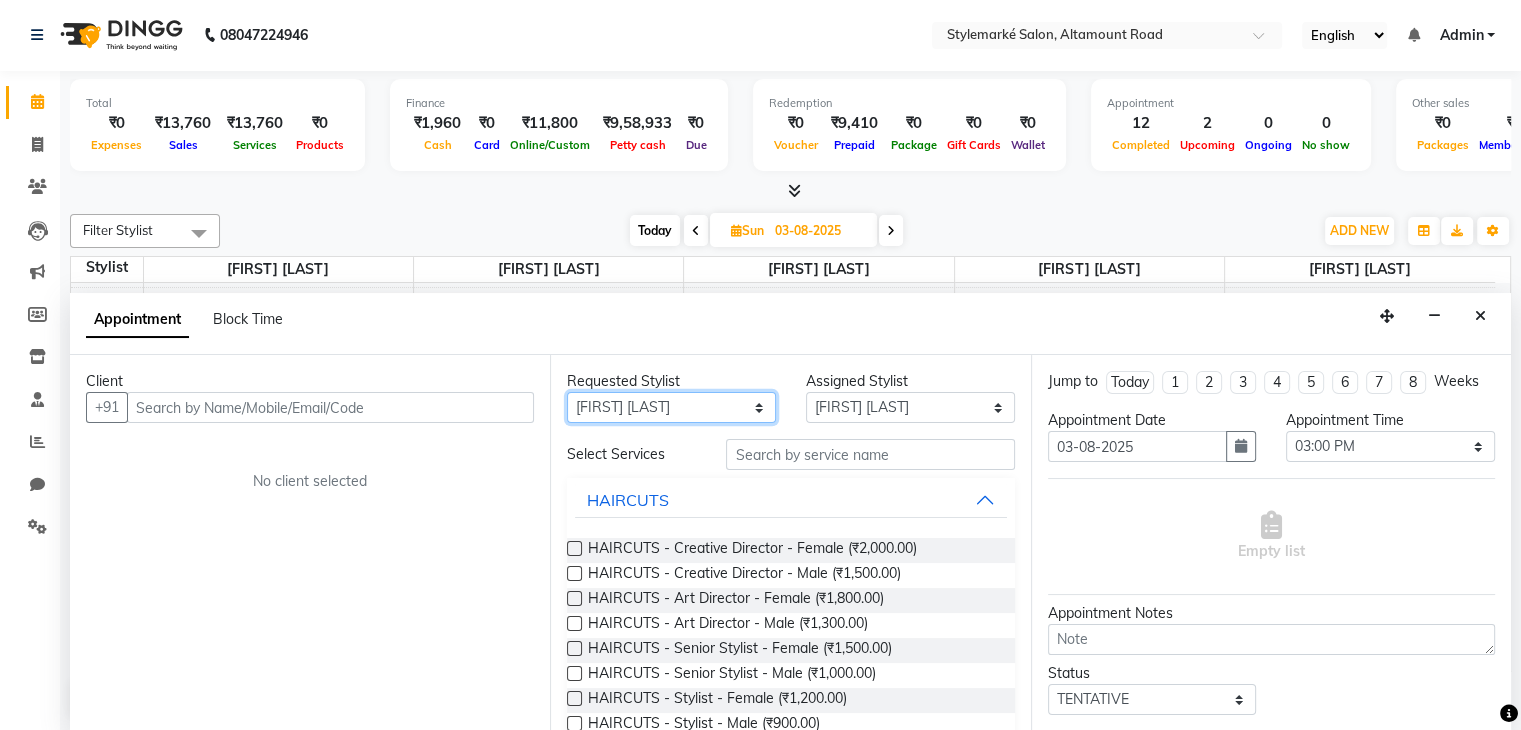 click on "Any [FIRST] [LAST] ⁠[FIRST] [LAST] ⁠[FIRST] [LAST] [FIRST] [LAST] [FIRST] [LAST]" at bounding box center (671, 407) 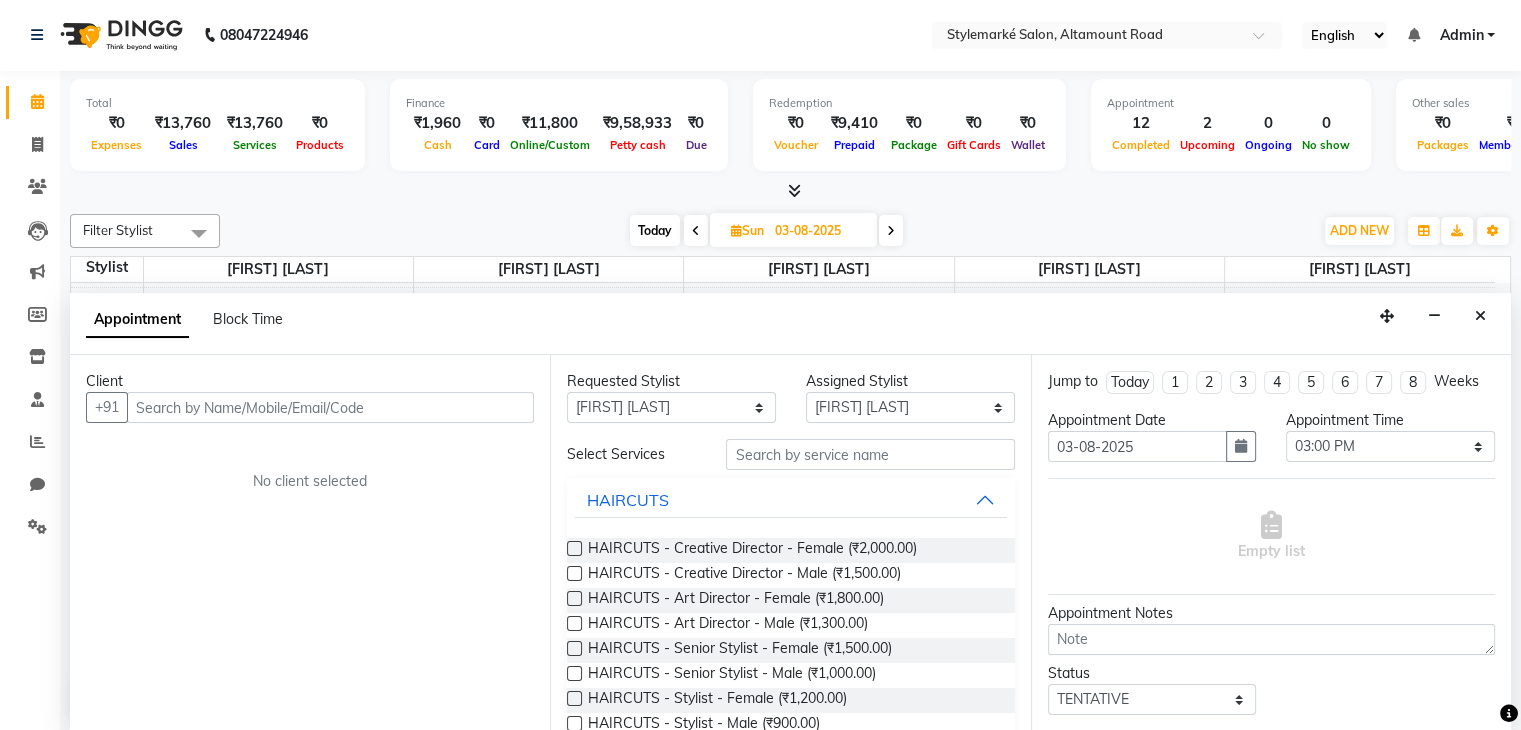 click on "Requested Stylist Any [FIRST] [LAST] ⁠[FIRST] [LAST] ⁠[FIRST] [LAST] [FIRST] [LAST] [FIRST] [LAST] Assigned Stylist Select [FIRST] [LAST] ⁠[FIRST] [LAST] ⁠[FIRST] [LAST] [FIRST] [LAST] [FIRST] [LAST] Select Services    HAIRCUTS HAIRCUTS - Creative Director - Female (₹2,000.00) HAIRCUTS - Creative Director - Male (₹1,500.00) HAIRCUTS - Art Director - Female (₹1,800.00) HAIRCUTS - Art Director - Male (₹1,300.00) HAIRCUTS - Senior Stylist - Female (₹1,500.00) HAIRCUTS - Senior Stylist - Male (₹1,000.00) HAIRCUTS - Stylist - Female (₹1,200.00) HAIRCUTS - Stylist - Male (₹900.00) HAIRCUTS - Kids - Female (₹1,000.00) HAIRCUTS - Kids - Male (₹700.00) HAIRCUTS - Beard shaping - Male (₹600.00) HAIRCUTS - Classic Shave - Male (₹500.00)    WASHES & DRYS    BACKWASH ADD ONS    HAIR IRONING/TONGS    EXQUISITE SCALP...    COLOUR    HAIR TEXTURE    THREADING    BLEACH/DE-TAN    WAX    CLEAN UPS    ADD ONS    FACIALS    MANI/PEDI    NAILS    BODY THERAPY    BODY SCRUB/POLISH    MAKEUP    extra thichness" at bounding box center [790, 543] 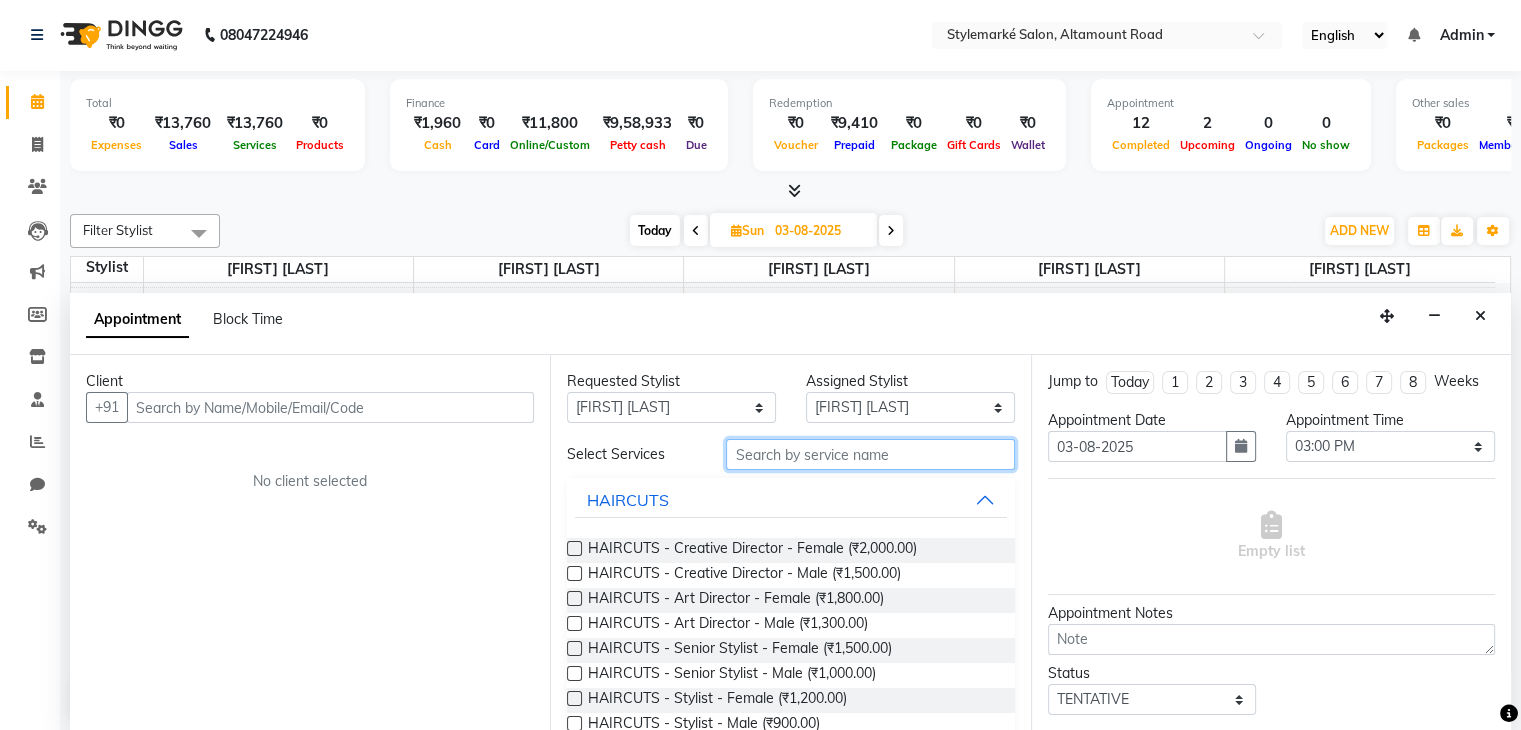 click at bounding box center (870, 454) 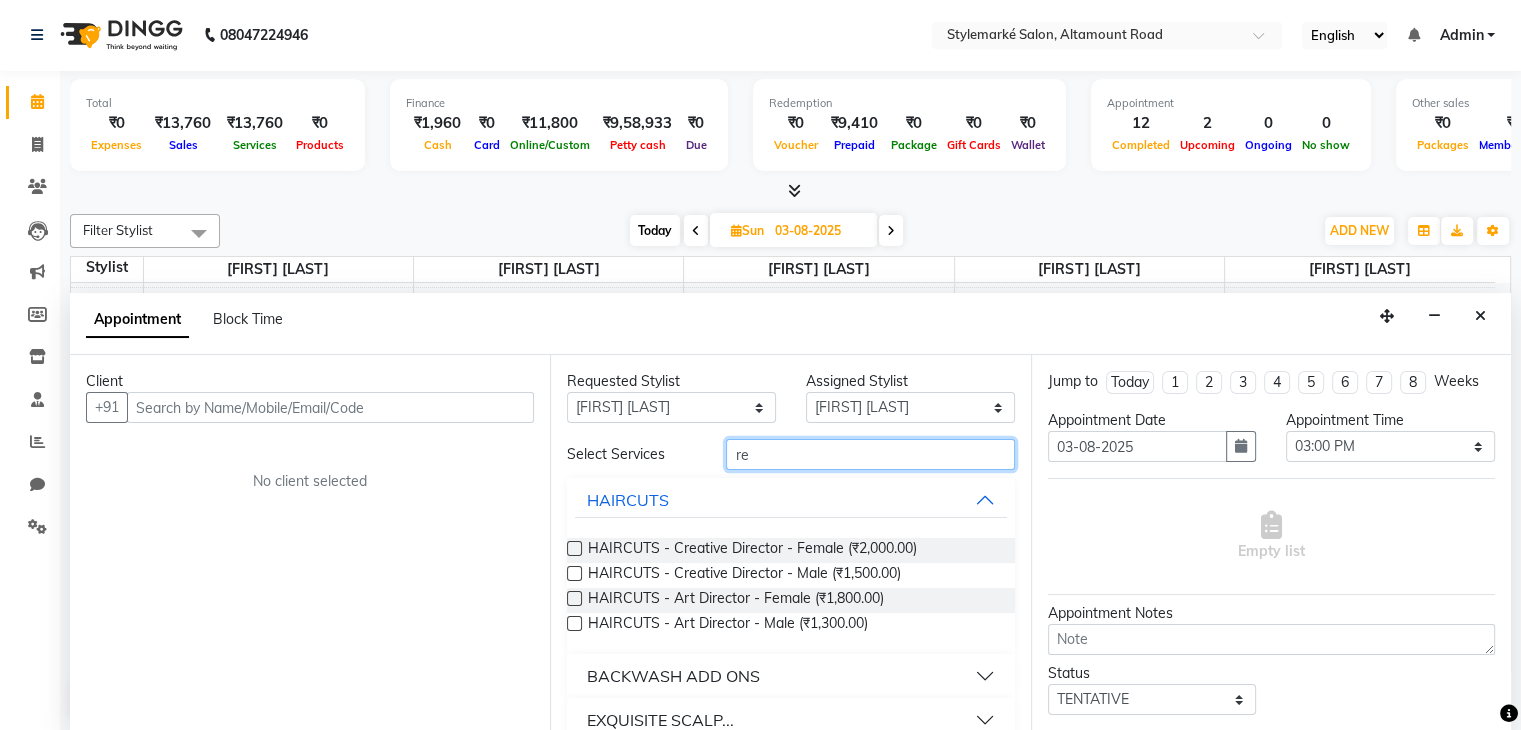 type on "r" 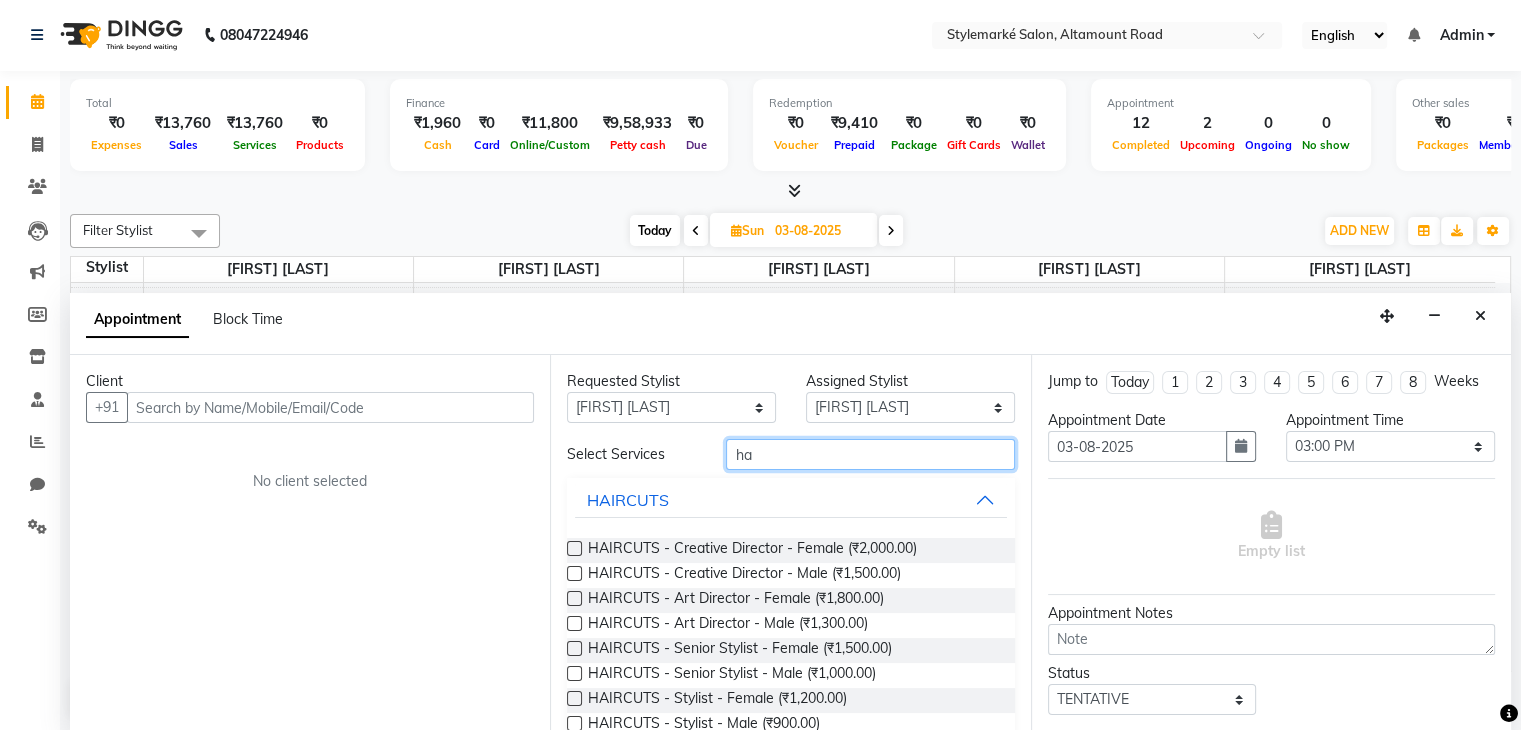 type on "h" 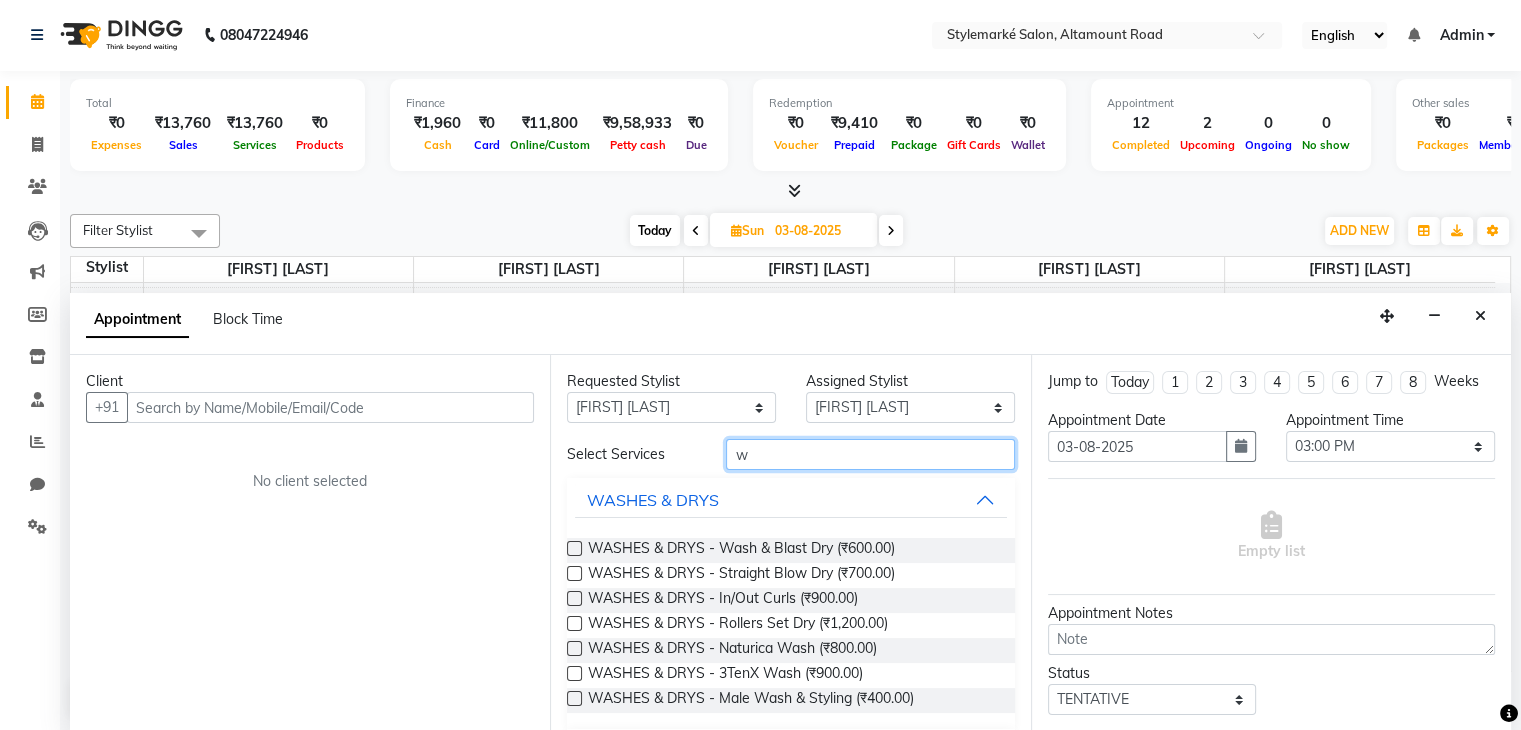 type on "w" 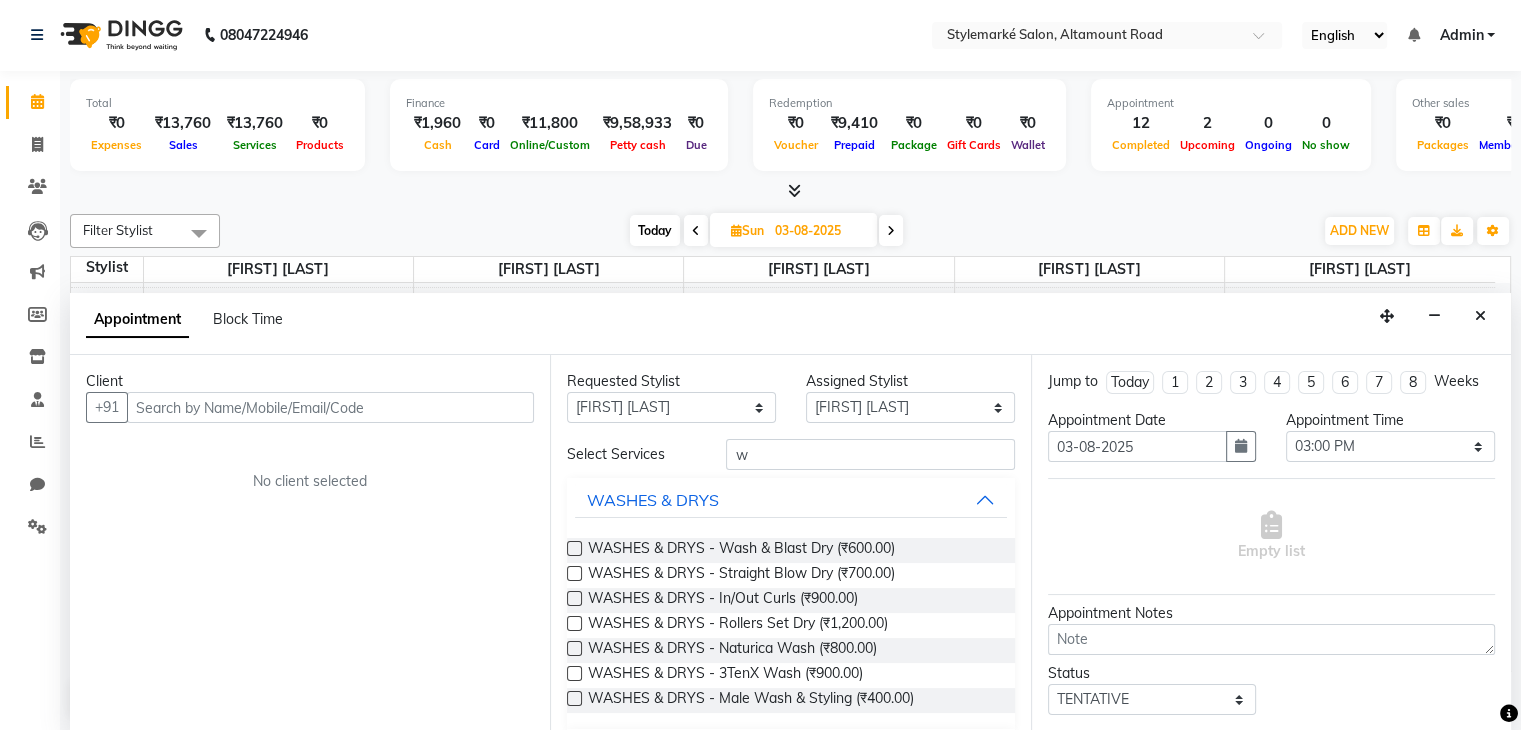 drag, startPoint x: 566, startPoint y: 599, endPoint x: 596, endPoint y: 599, distance: 30 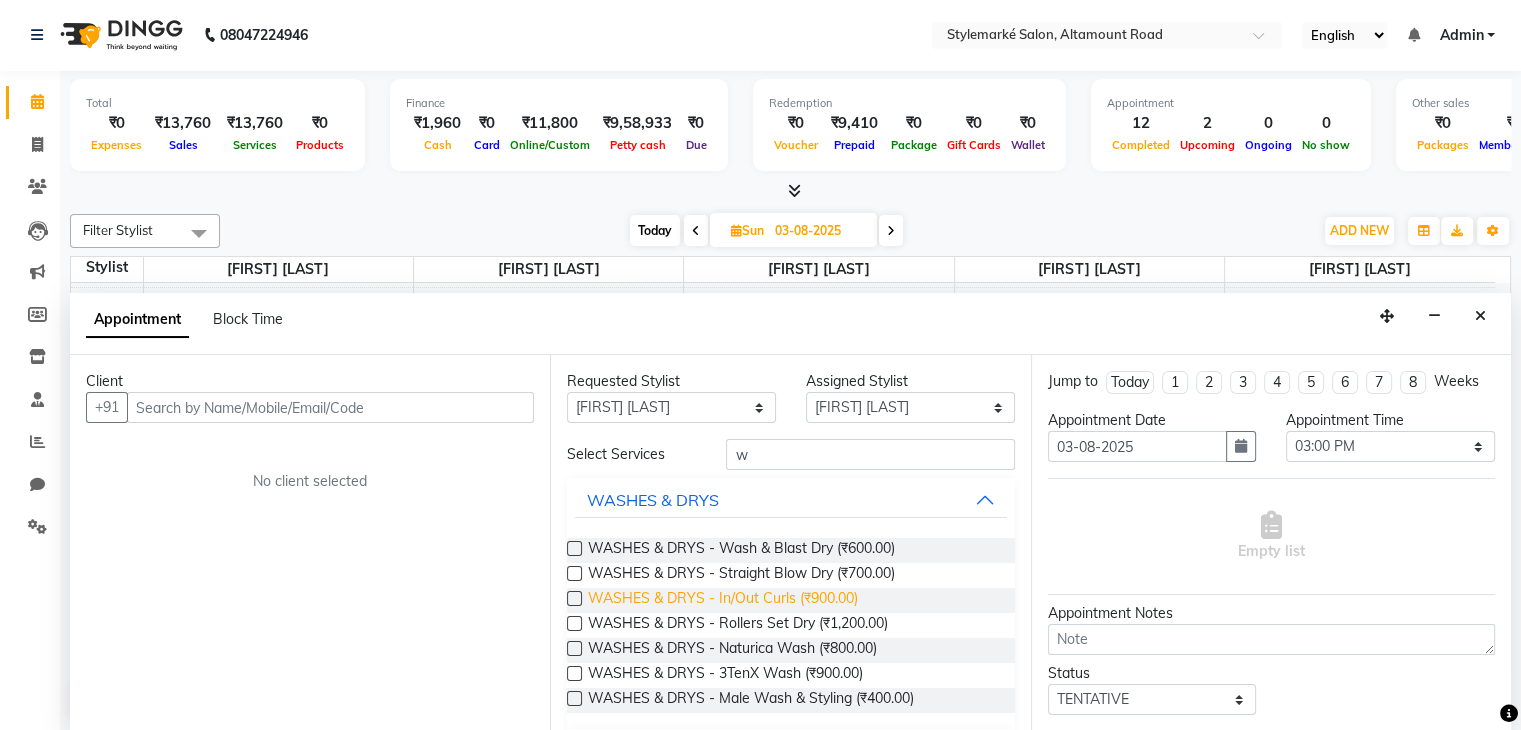 click at bounding box center [574, 598] 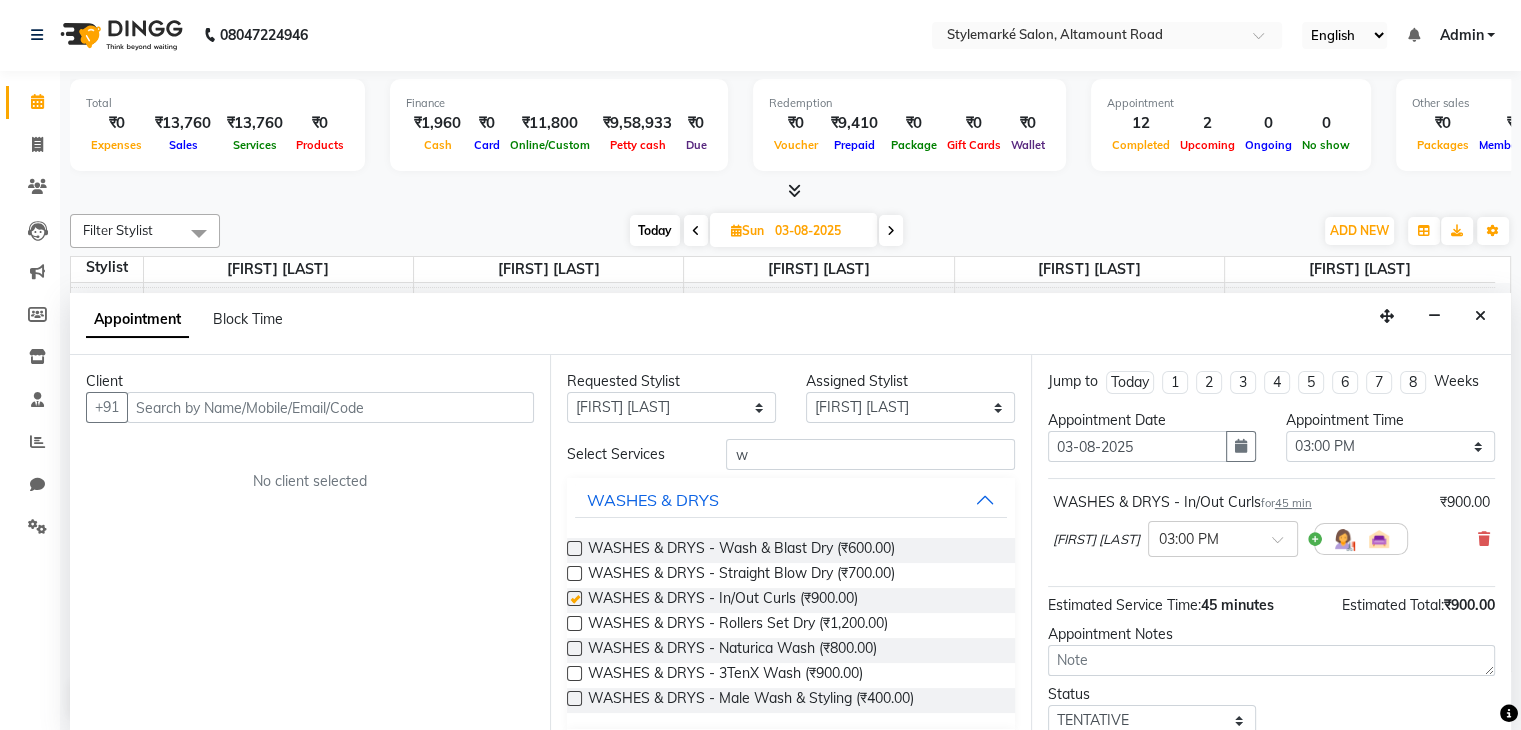 checkbox on "false" 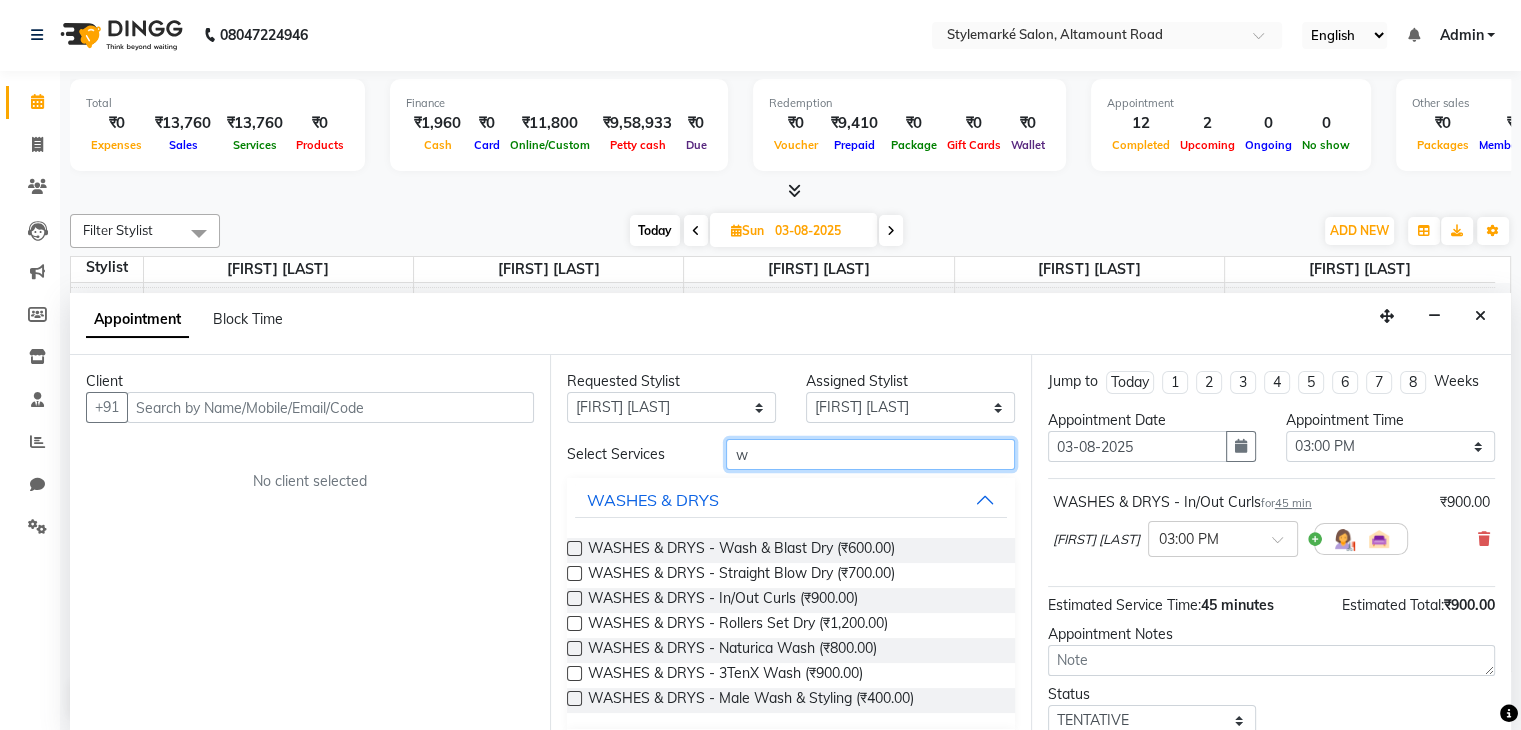 click on "w" at bounding box center (870, 454) 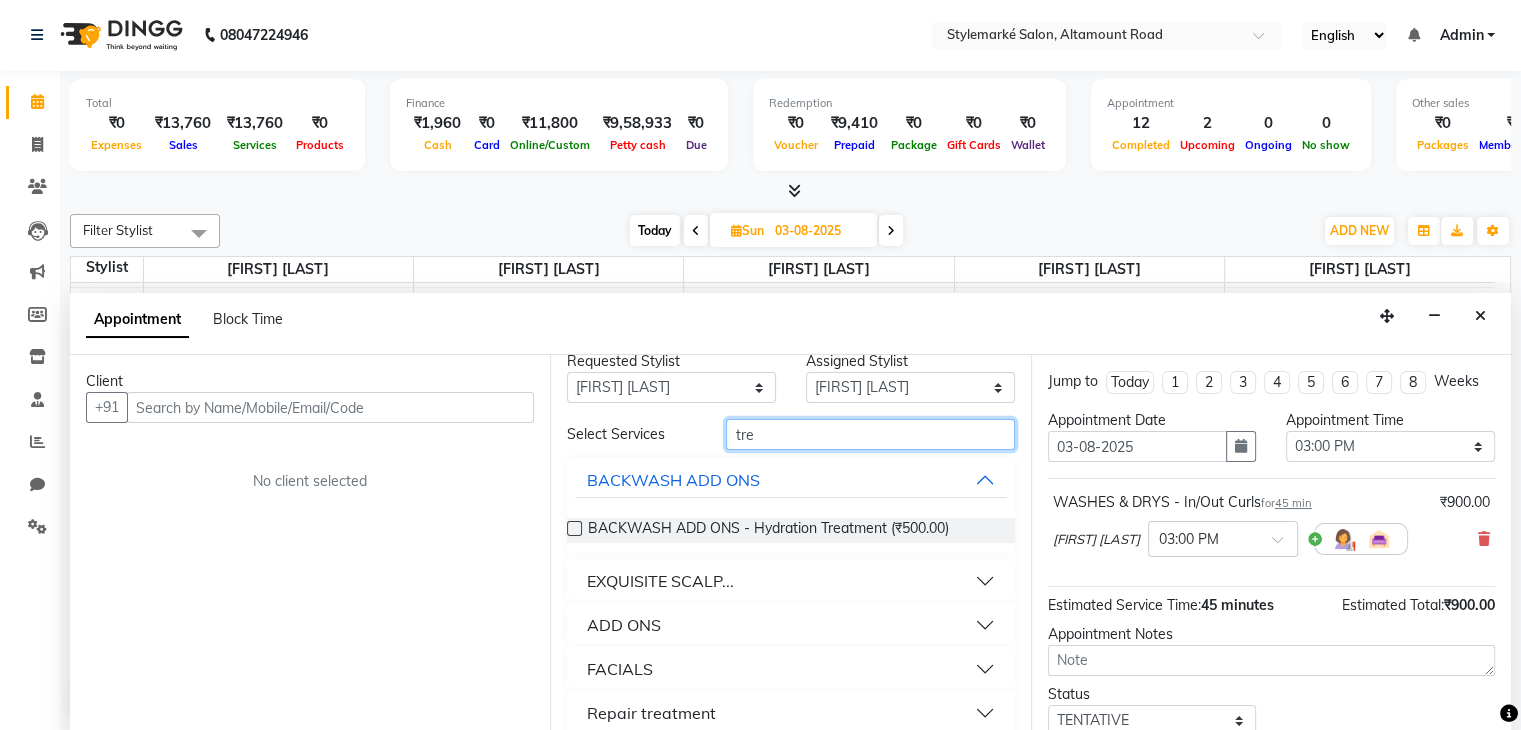 scroll, scrollTop: 40, scrollLeft: 0, axis: vertical 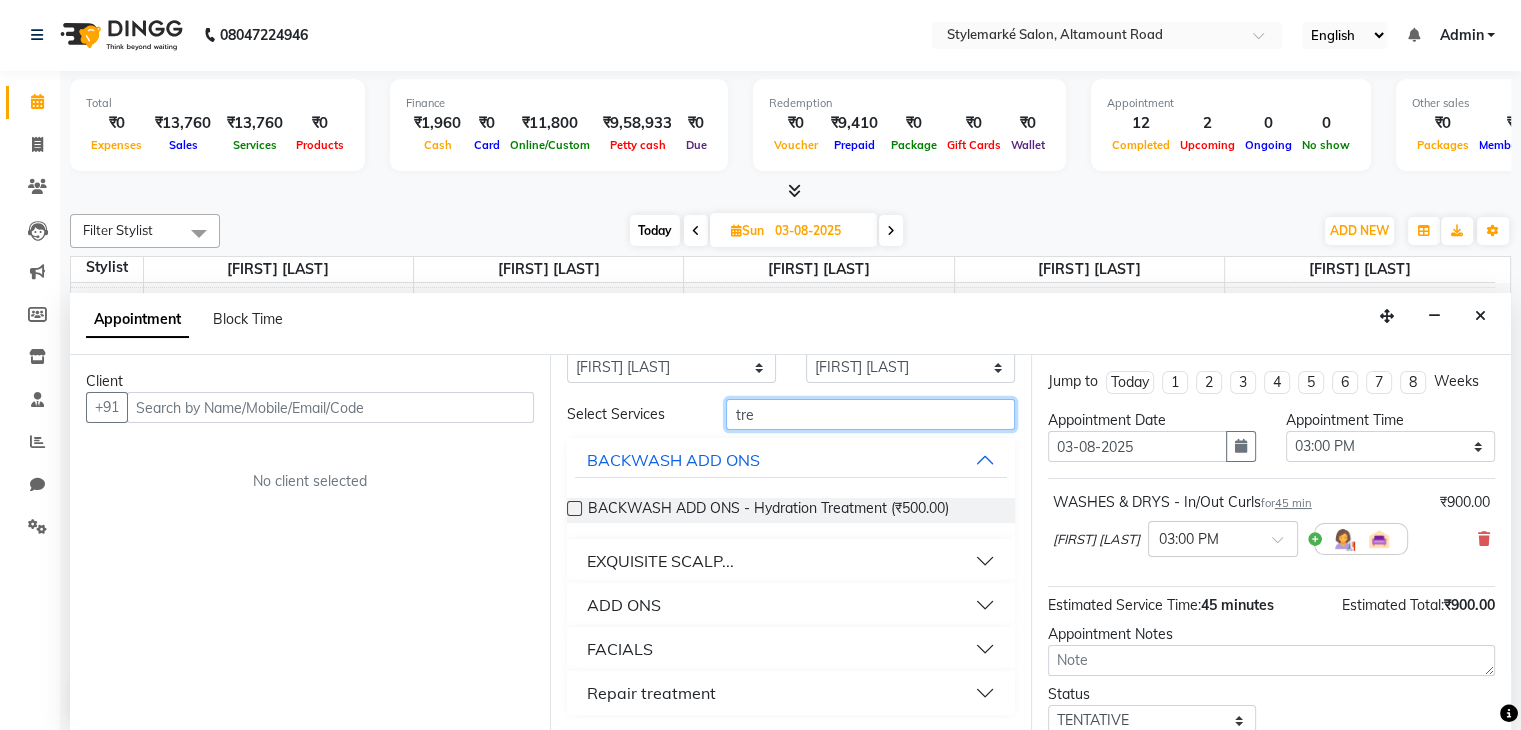 type on "tre" 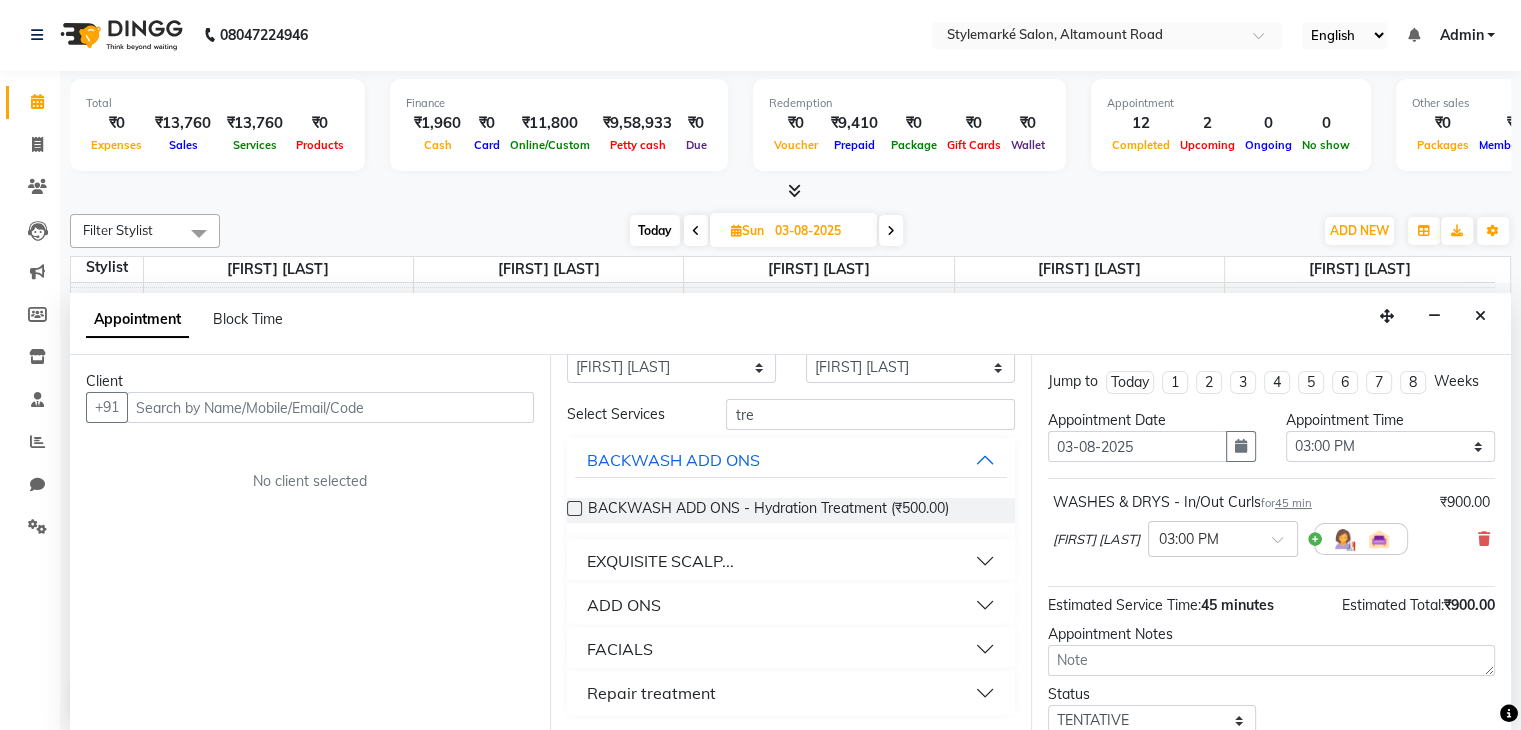 click on "Repair treatment" at bounding box center (790, 693) 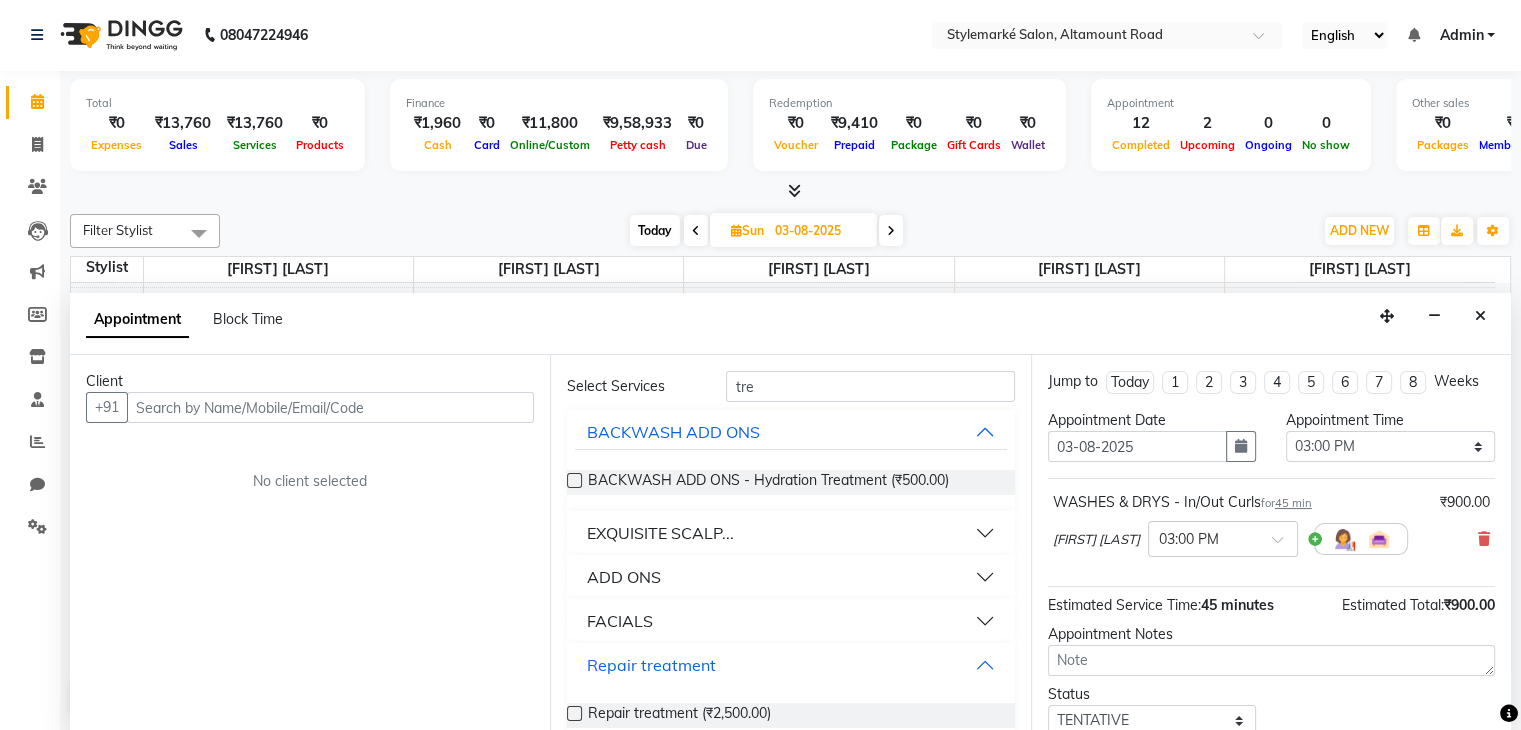 scroll, scrollTop: 96, scrollLeft: 0, axis: vertical 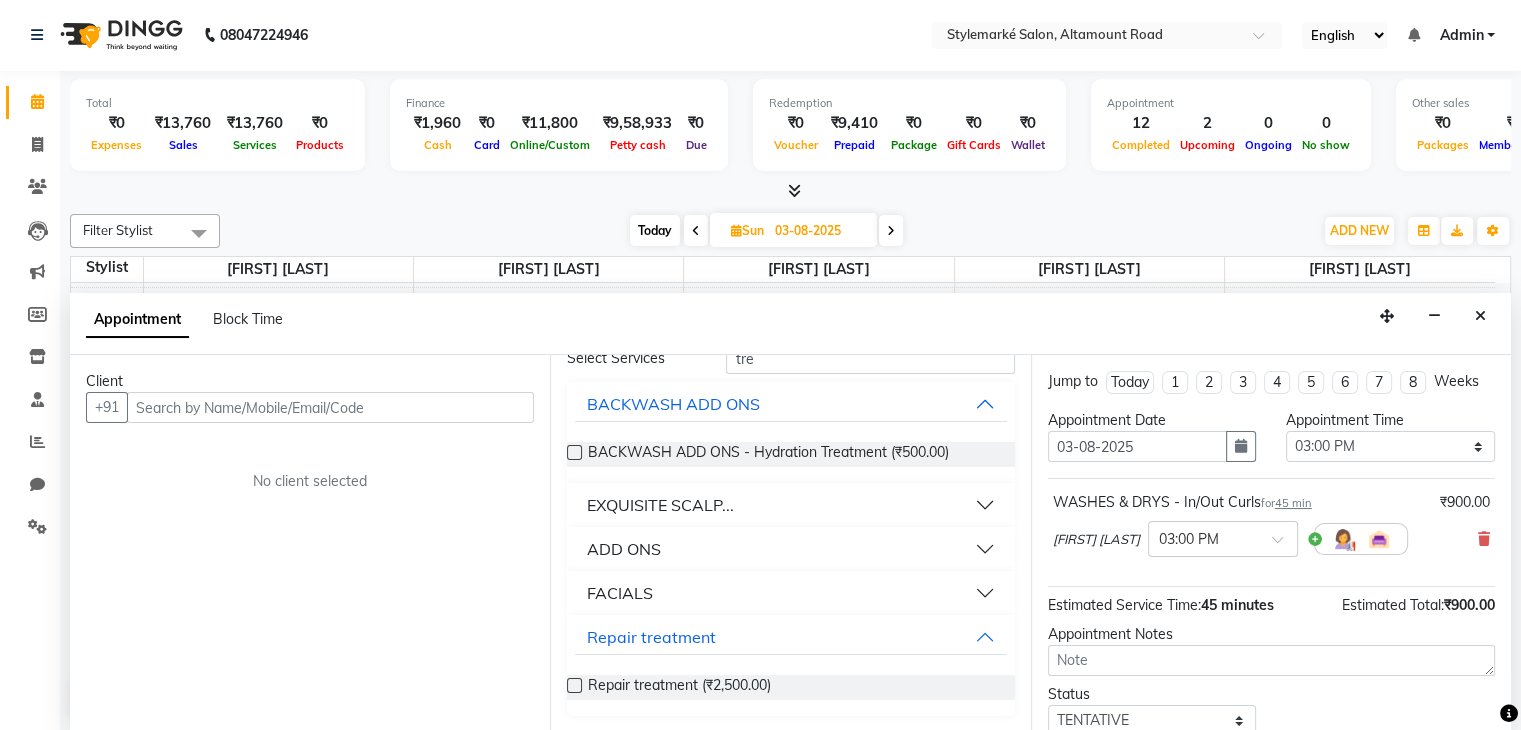 click at bounding box center (574, 685) 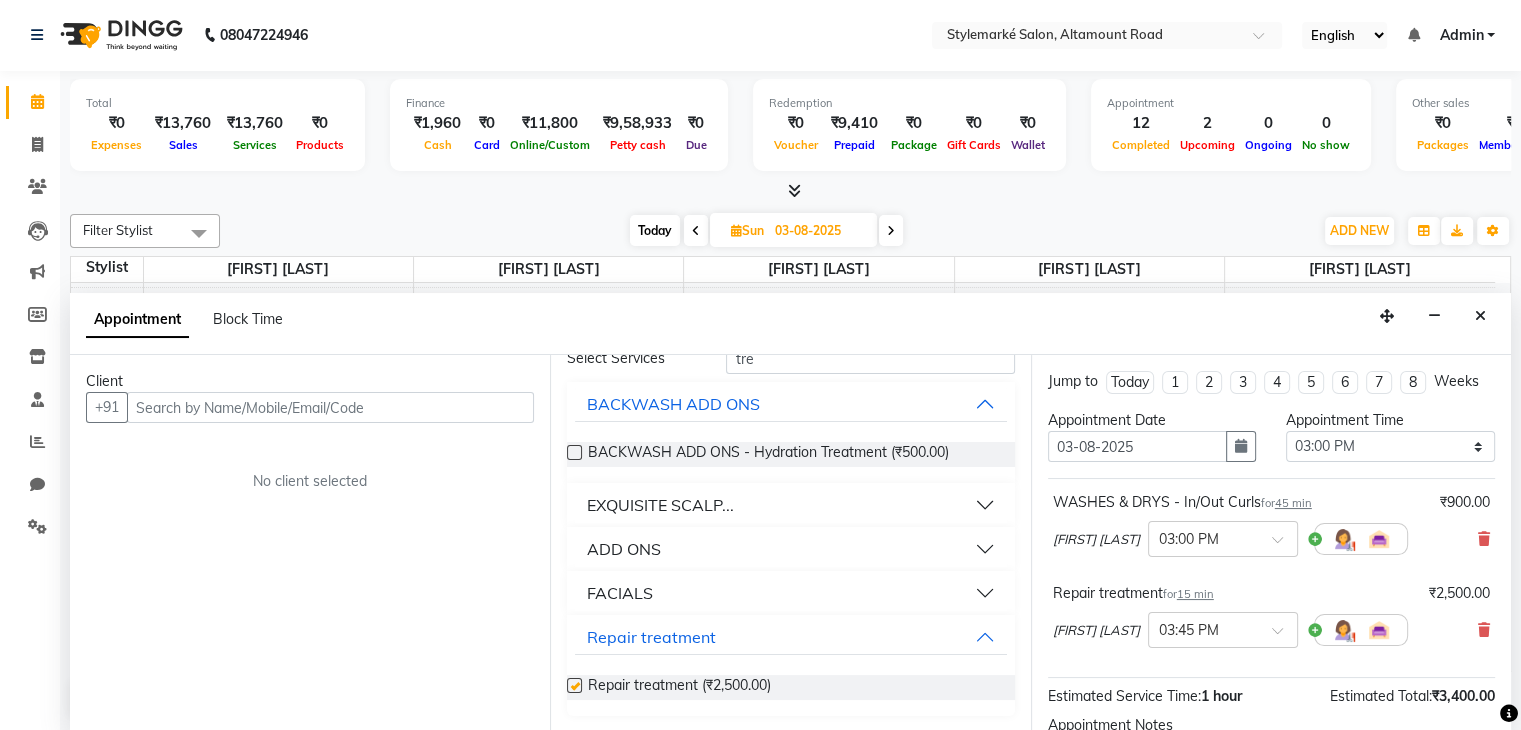 checkbox on "false" 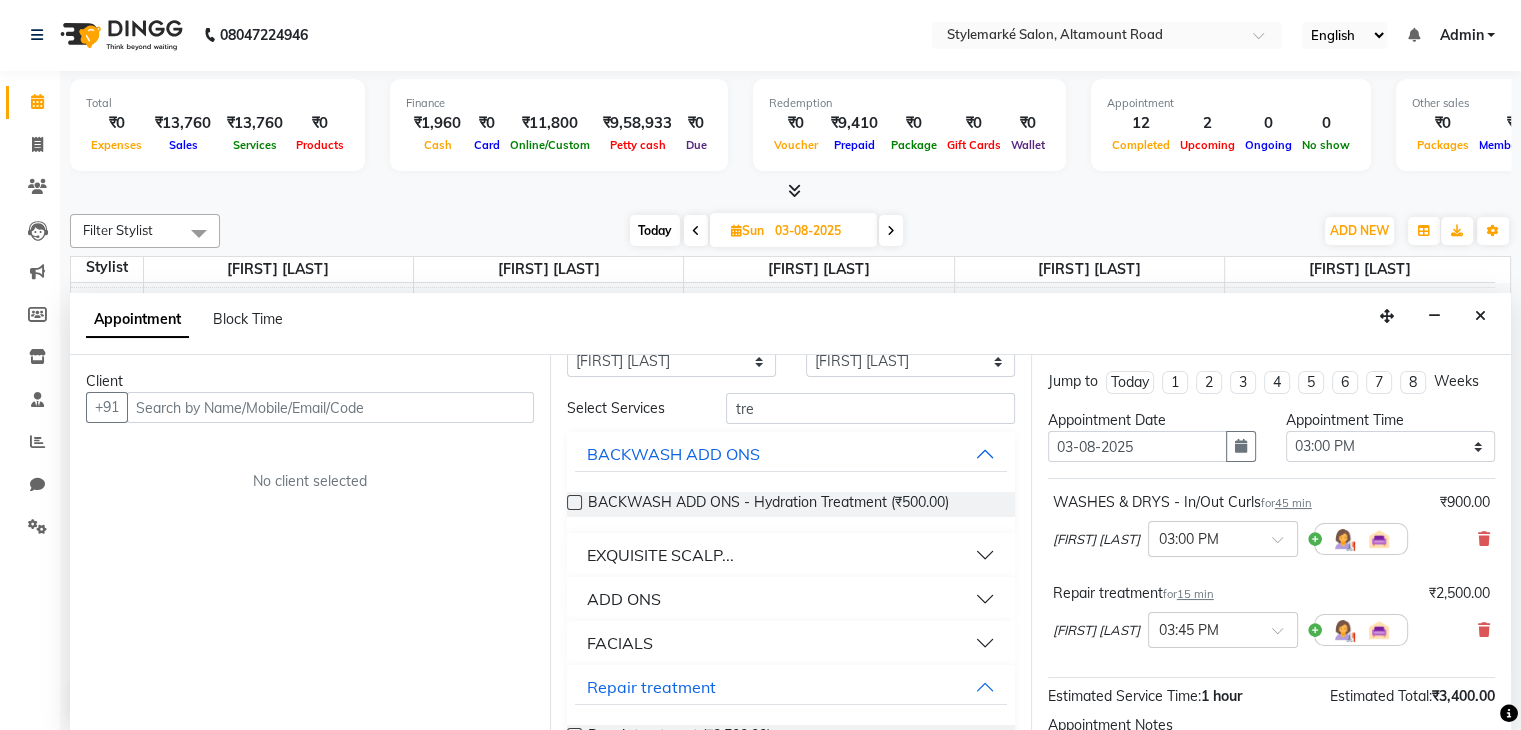 scroll, scrollTop: 0, scrollLeft: 0, axis: both 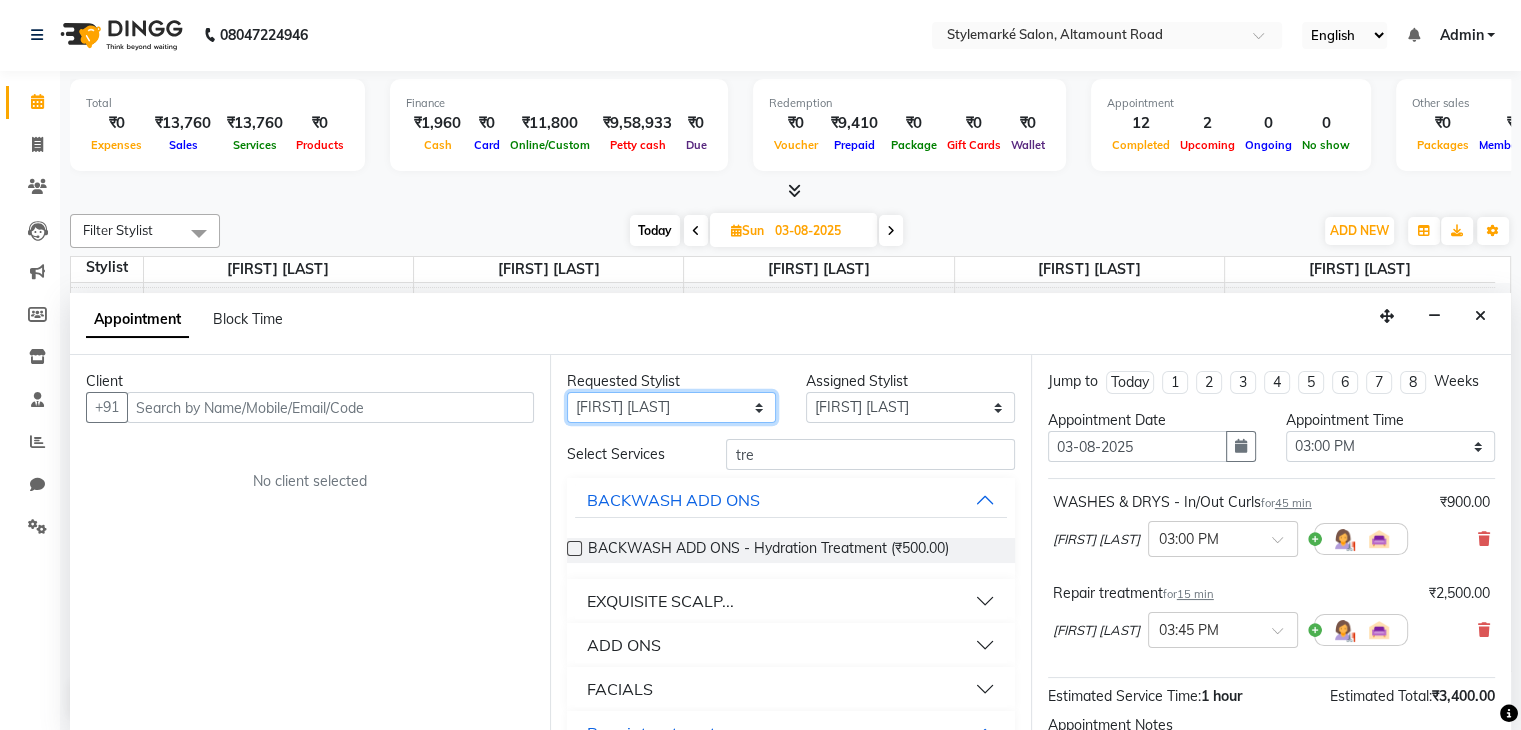 click on "Any [FIRST] [LAST] ⁠[FIRST] [LAST] ⁠[FIRST] [LAST] [FIRST] [LAST] [FIRST] [LAST]" at bounding box center (671, 407) 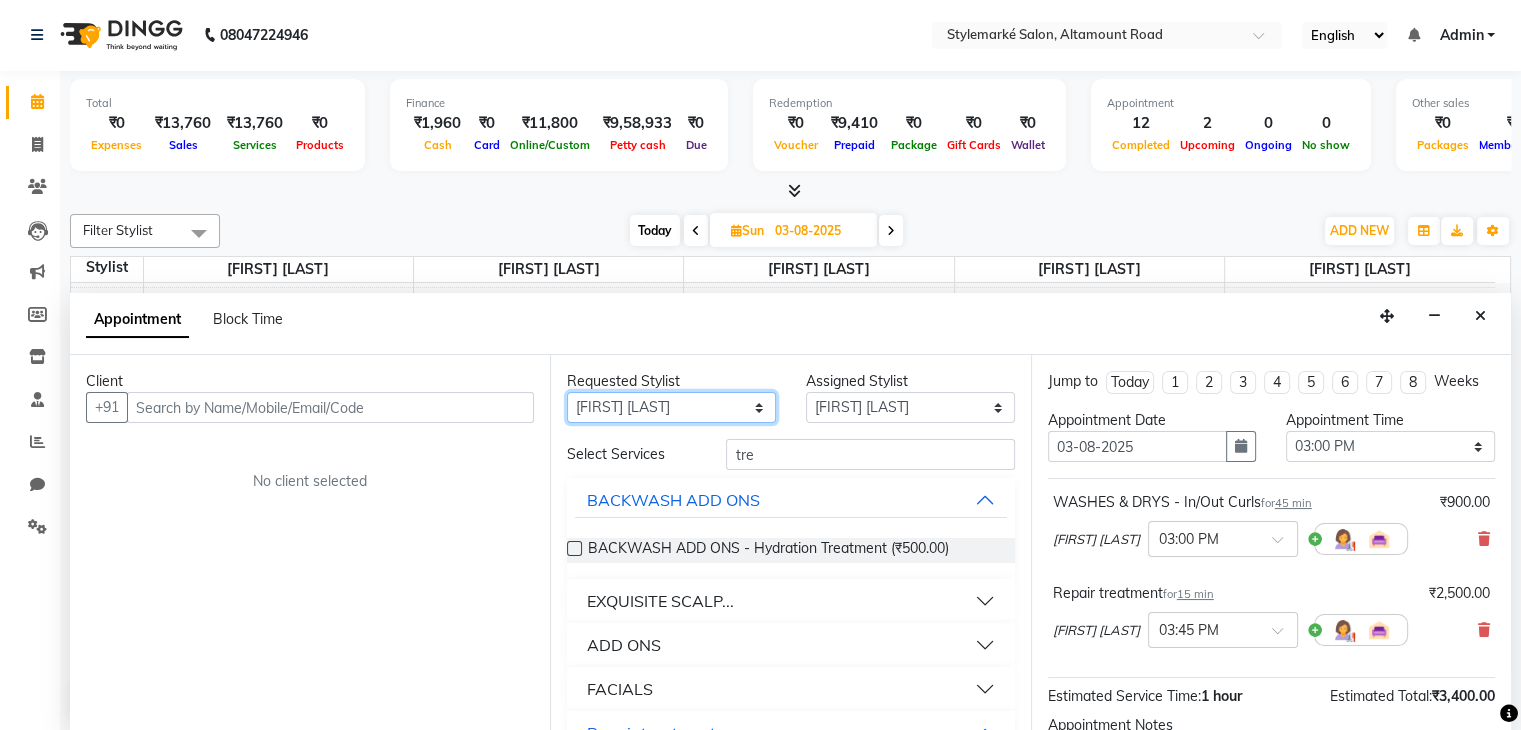 select on "71243" 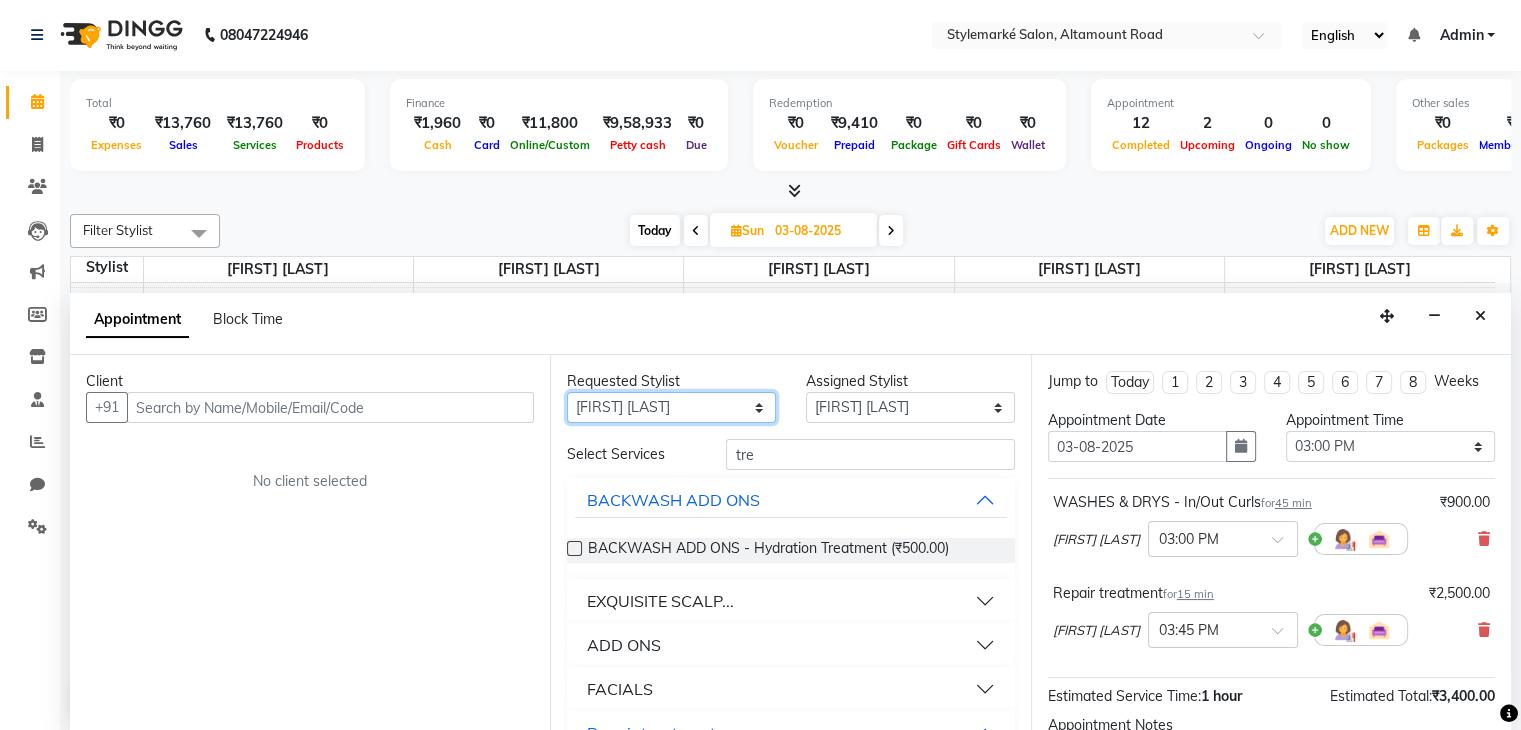 click on "Any [FIRST] [LAST] ⁠[FIRST] [LAST] ⁠[FIRST] [LAST] [FIRST] [LAST] [FIRST] [LAST]" at bounding box center [671, 407] 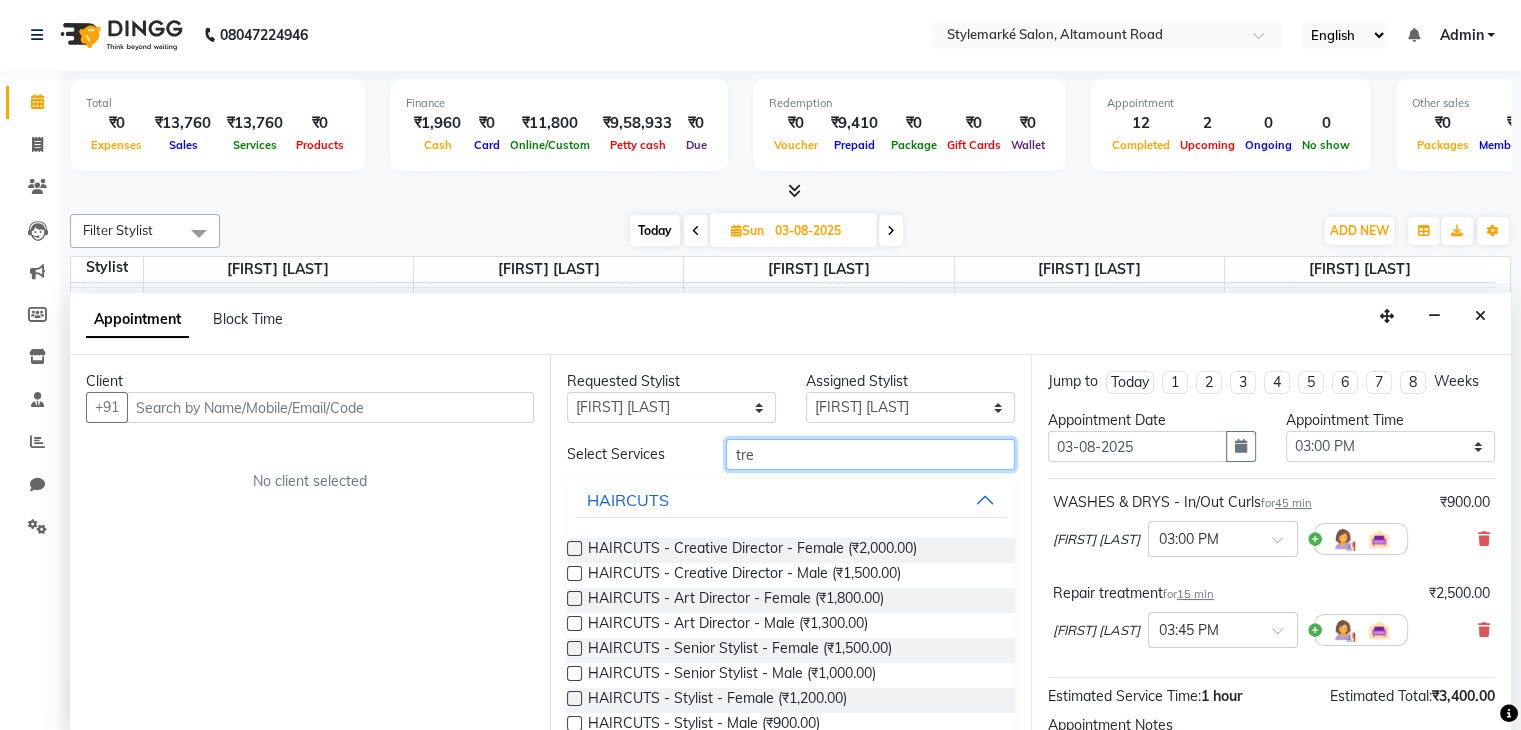 click on "tre" at bounding box center (870, 454) 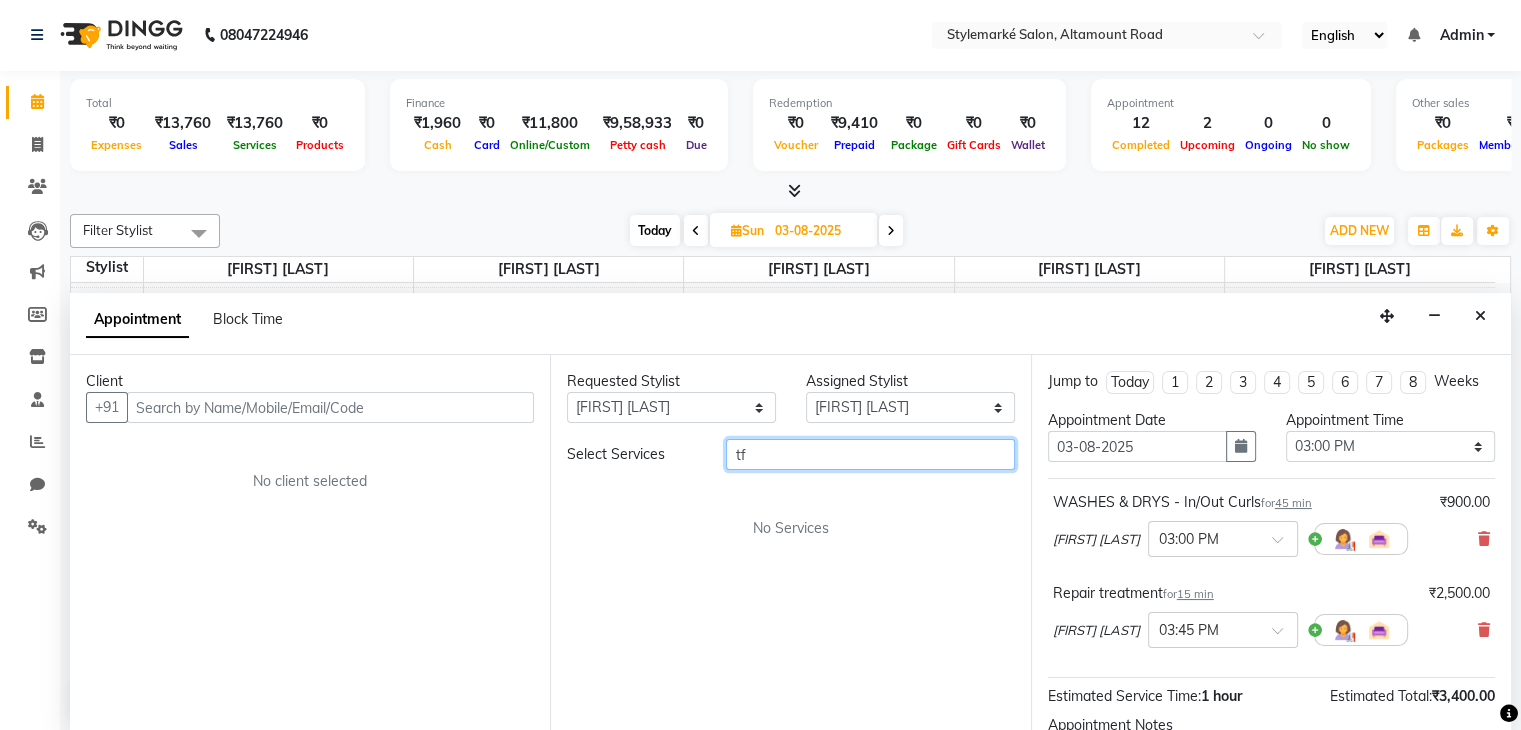 type on "t" 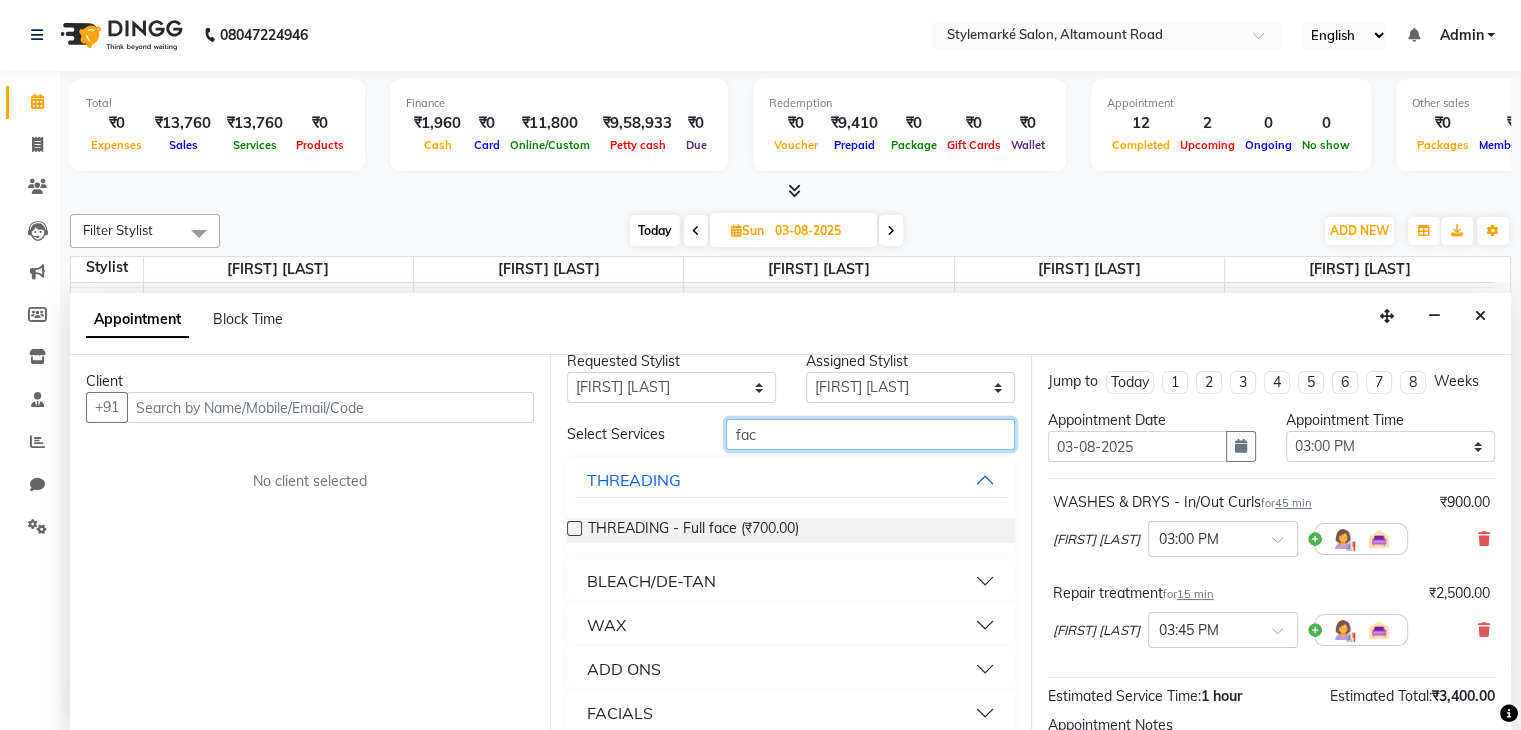scroll, scrollTop: 40, scrollLeft: 0, axis: vertical 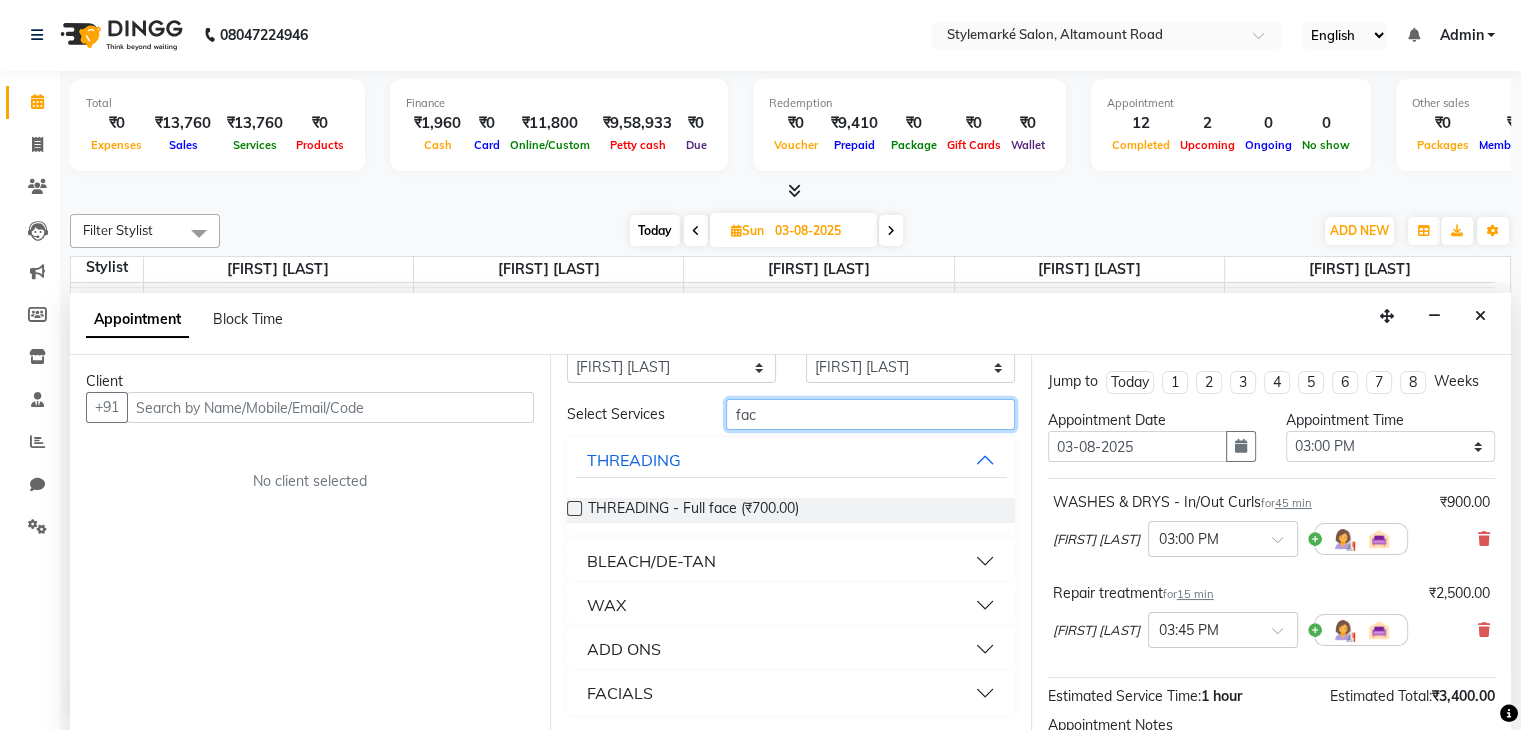 type on "fac" 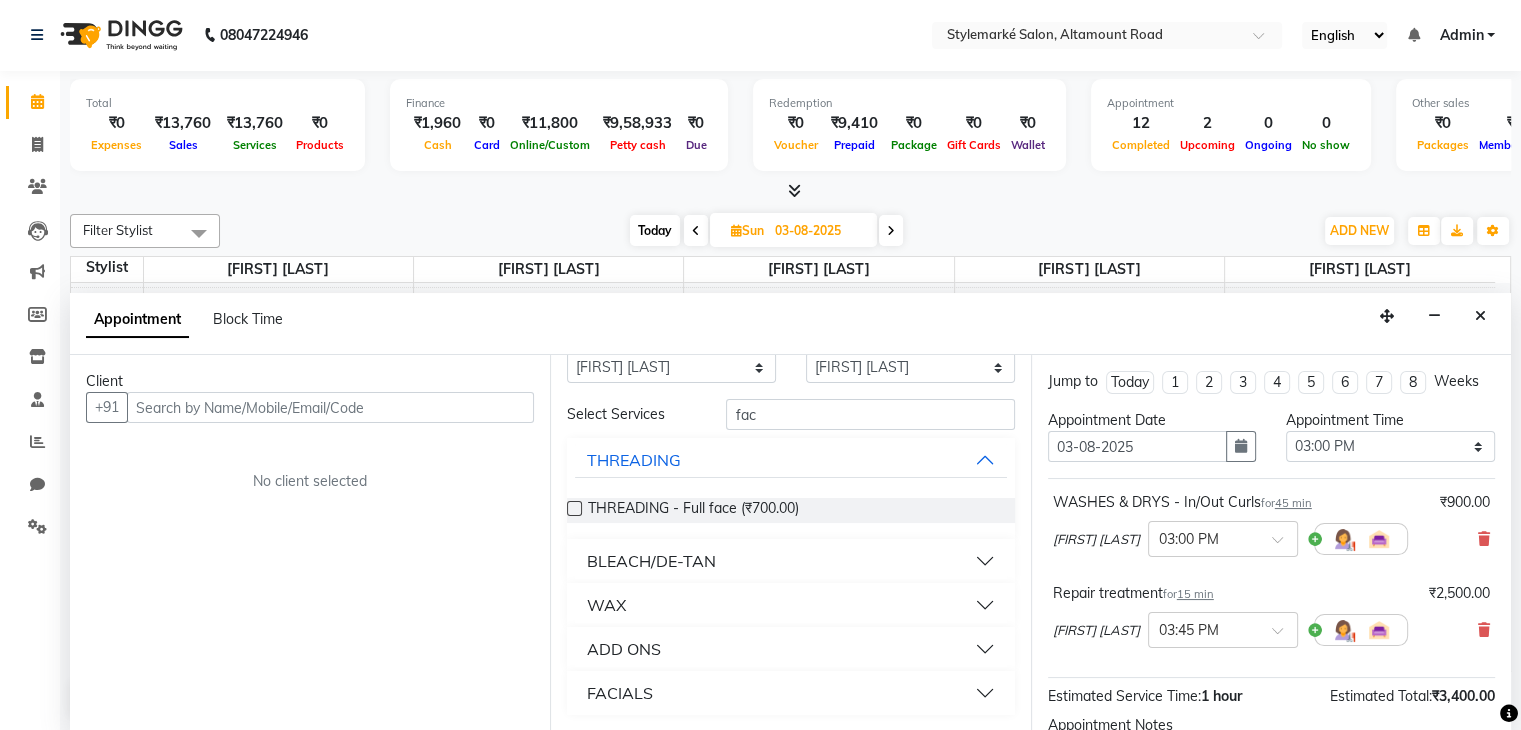 click on "WAX" at bounding box center [790, 605] 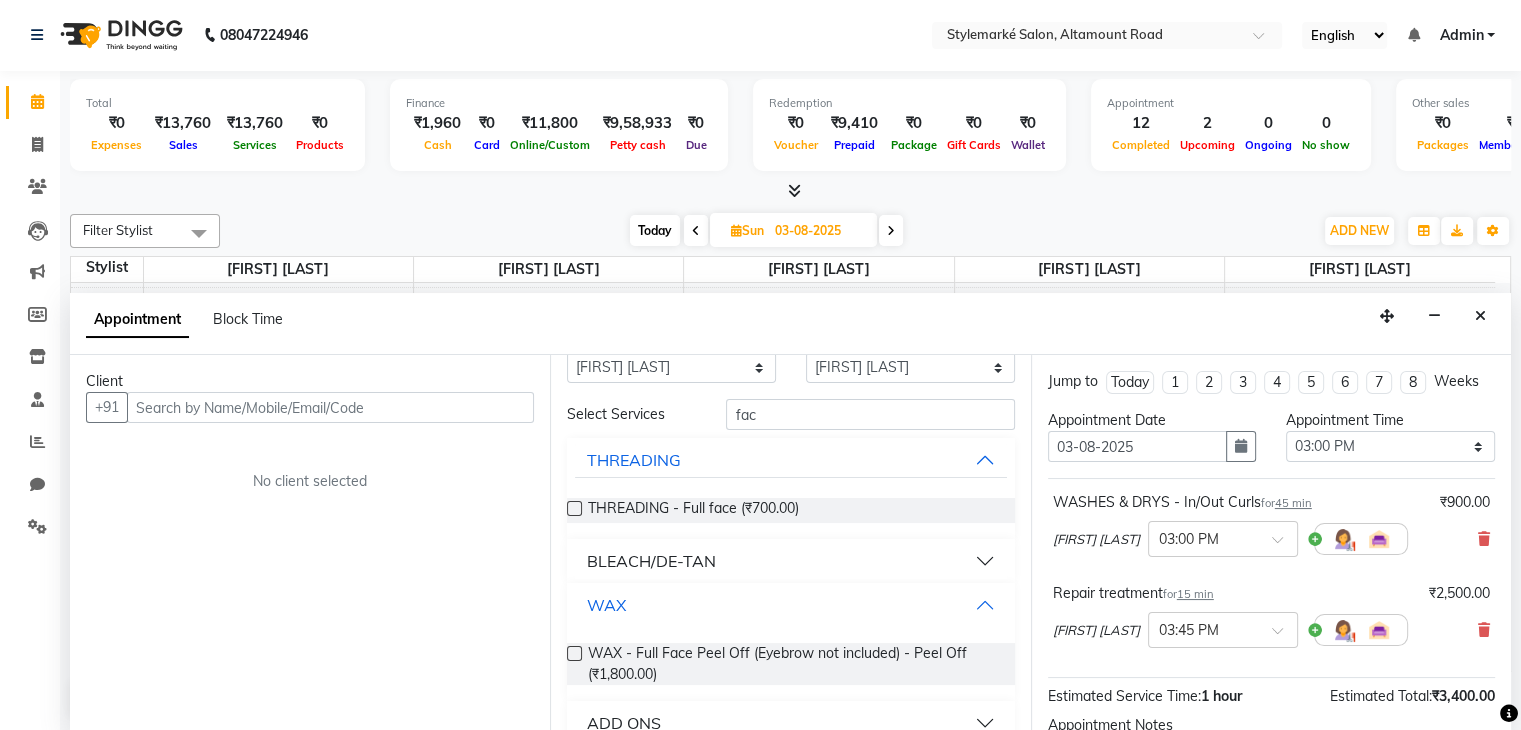 scroll, scrollTop: 113, scrollLeft: 0, axis: vertical 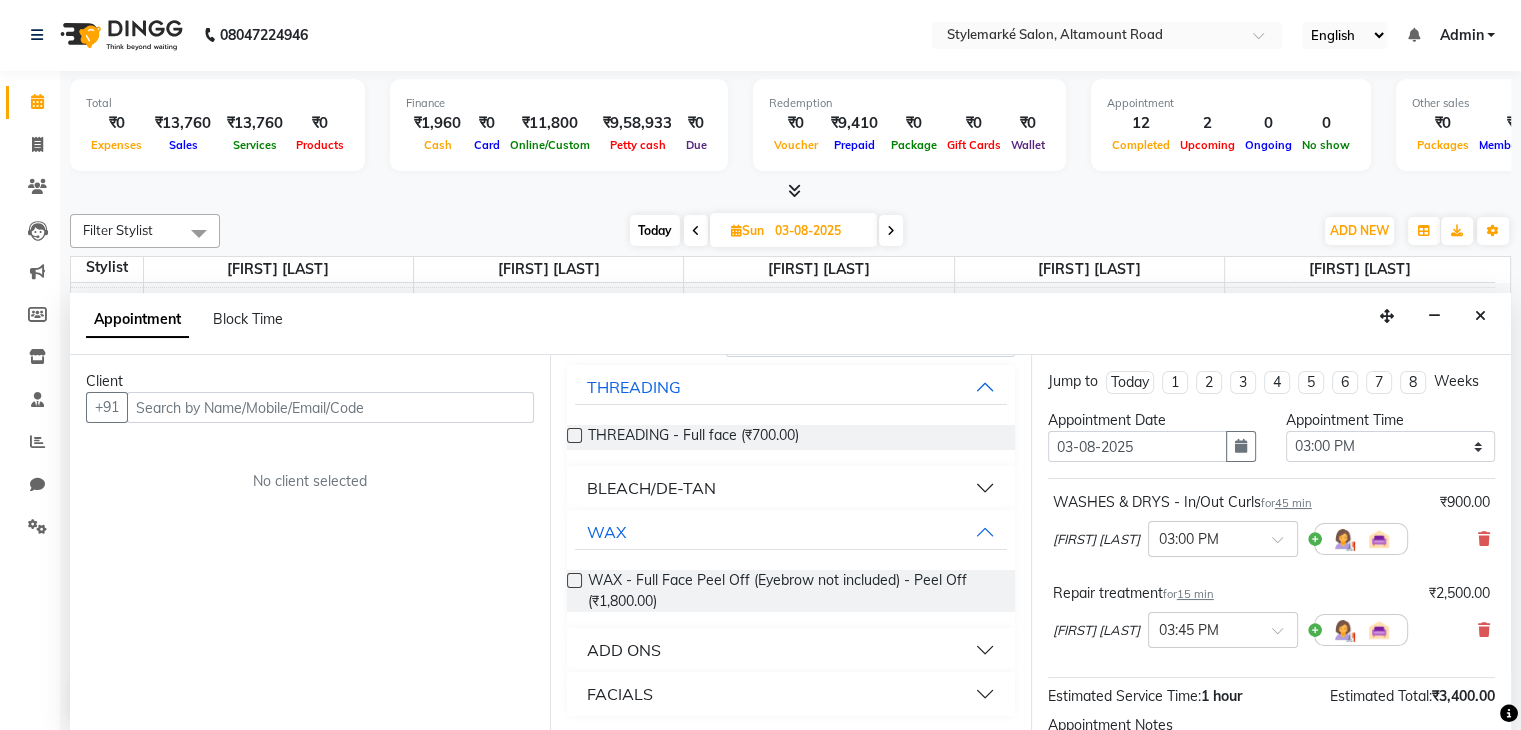 click at bounding box center (574, 580) 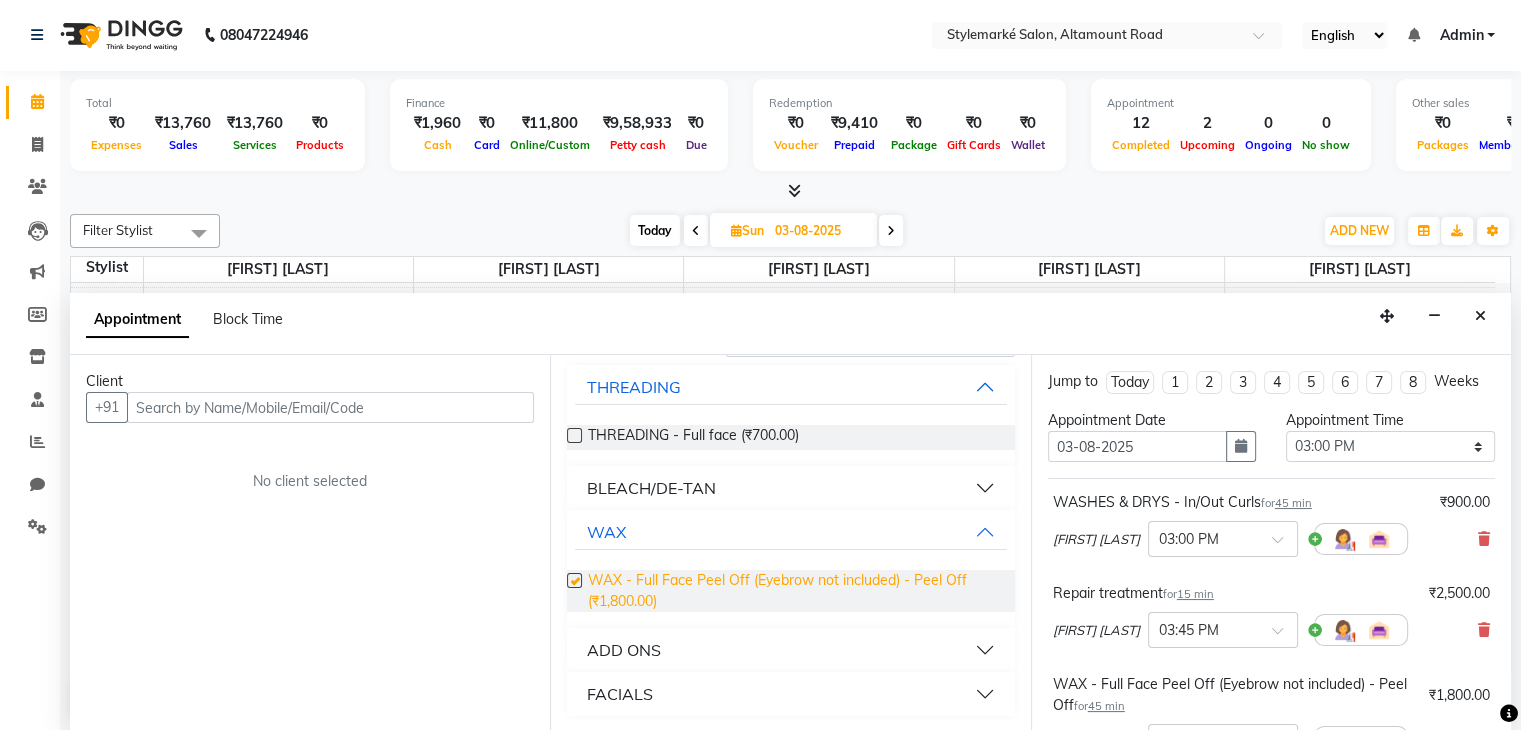 checkbox on "false" 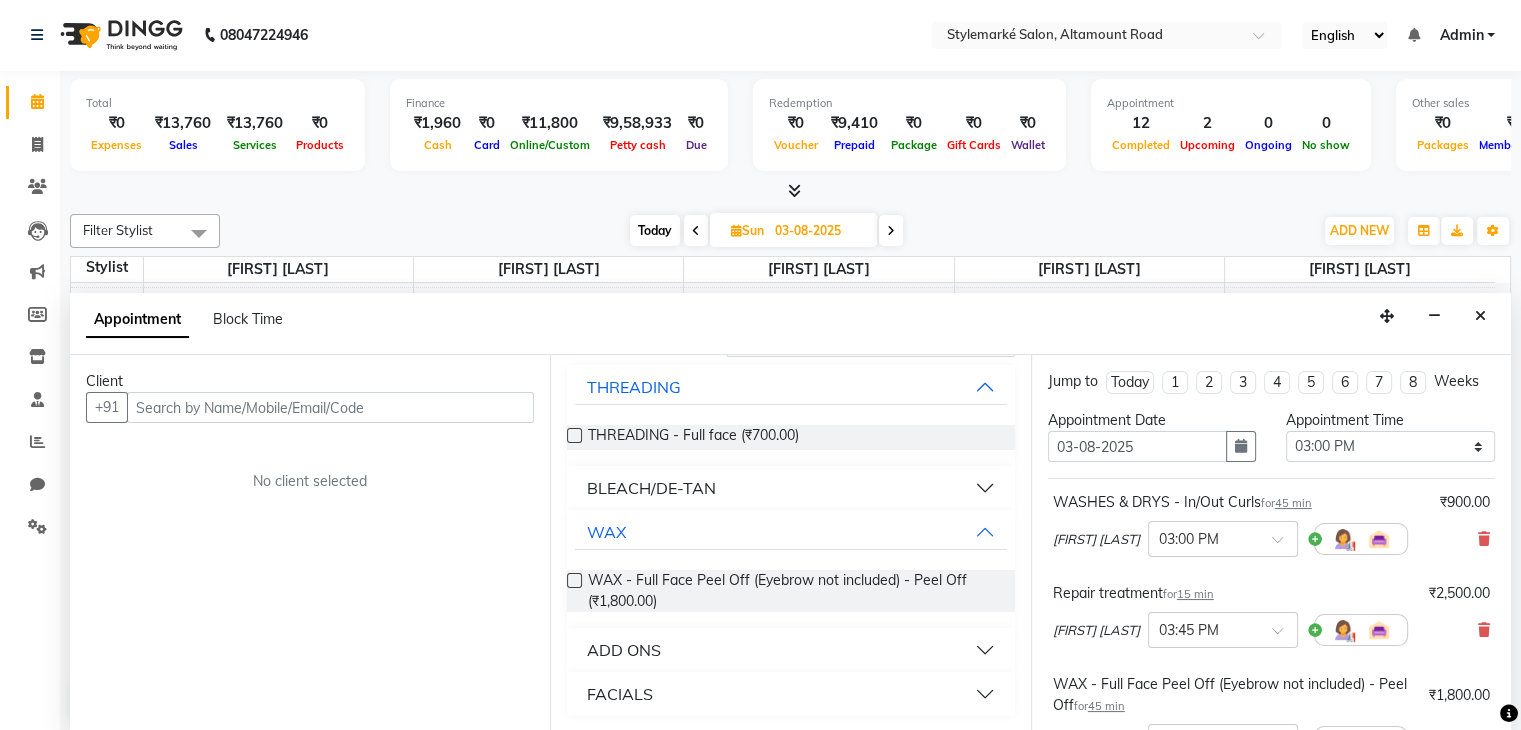 scroll, scrollTop: 0, scrollLeft: 0, axis: both 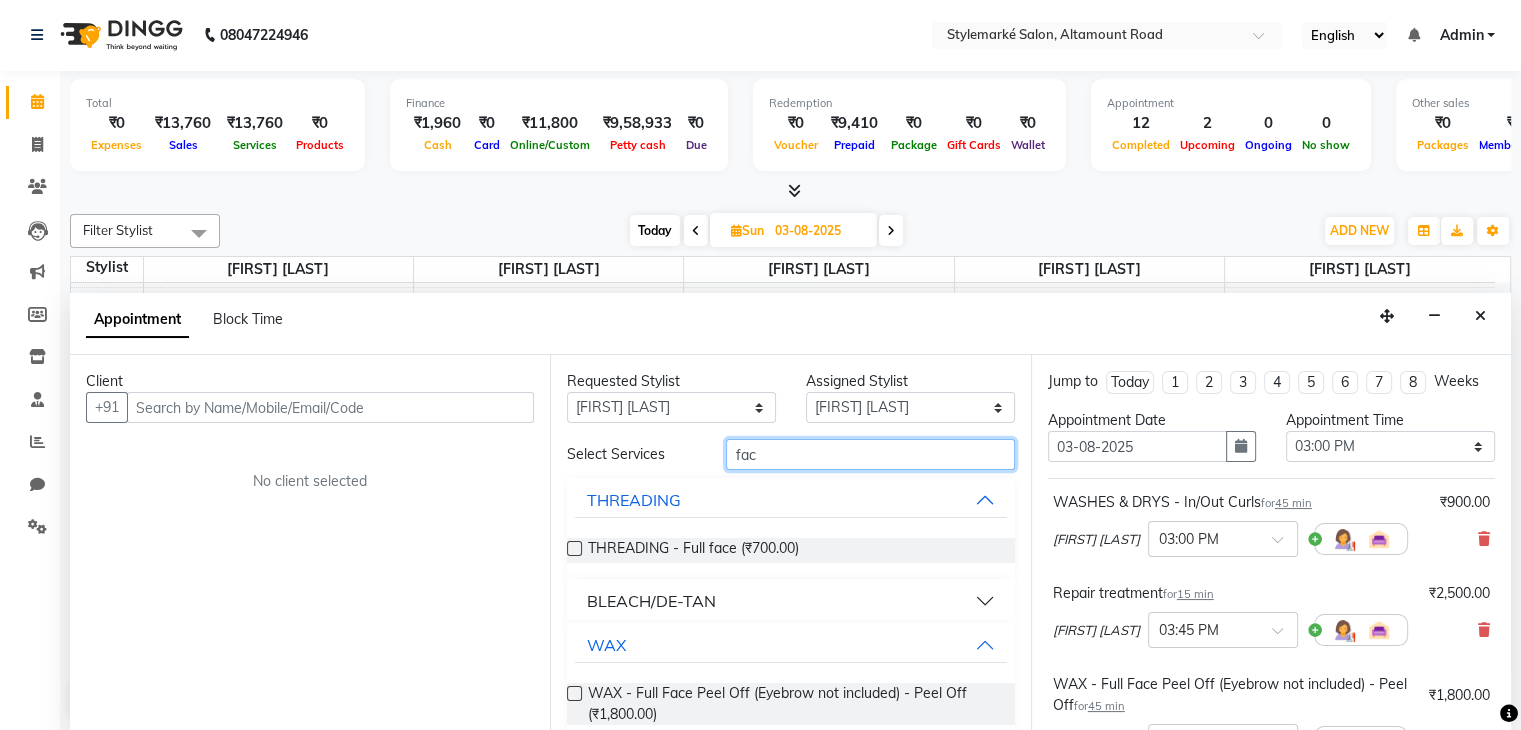 click on "fac" at bounding box center (870, 454) 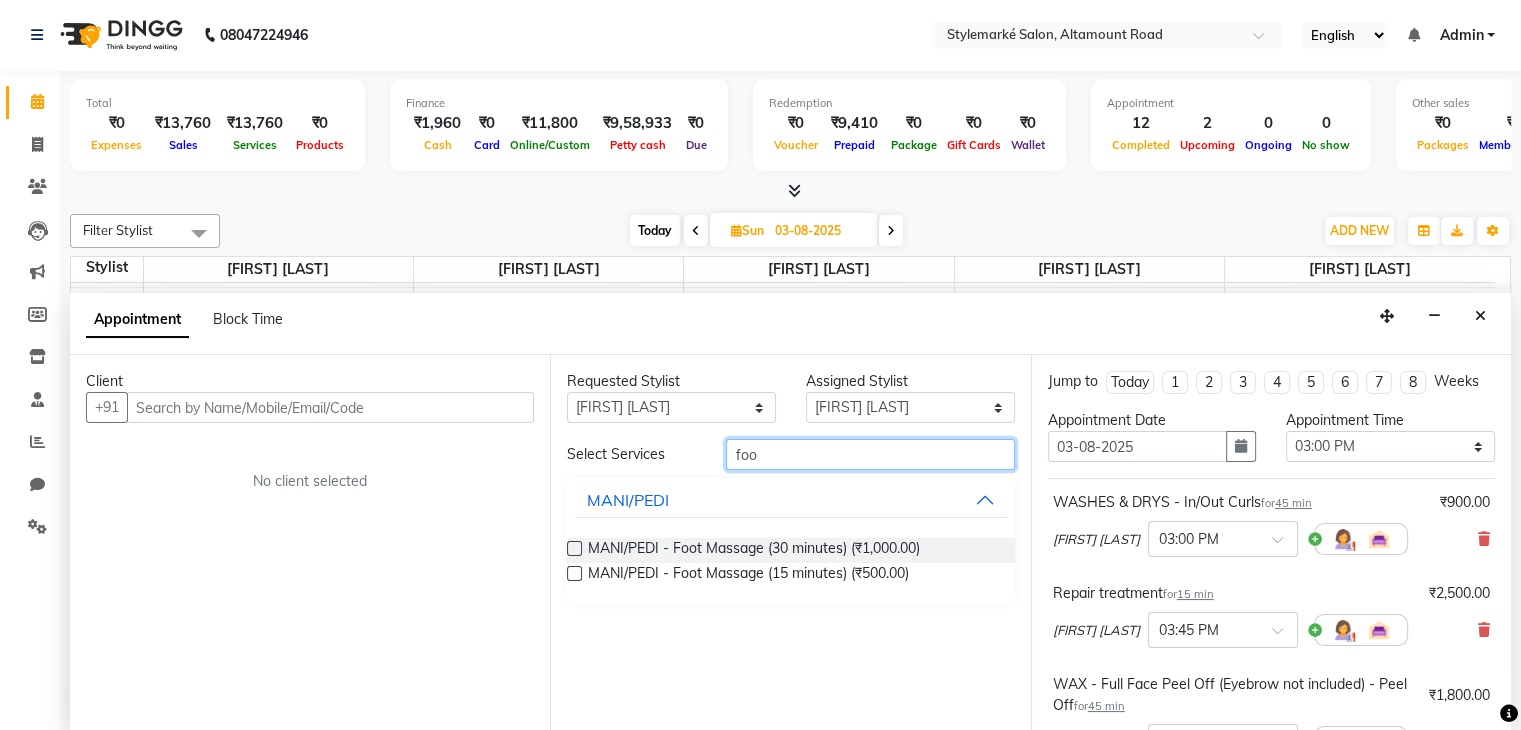 click on "foo" at bounding box center (870, 454) 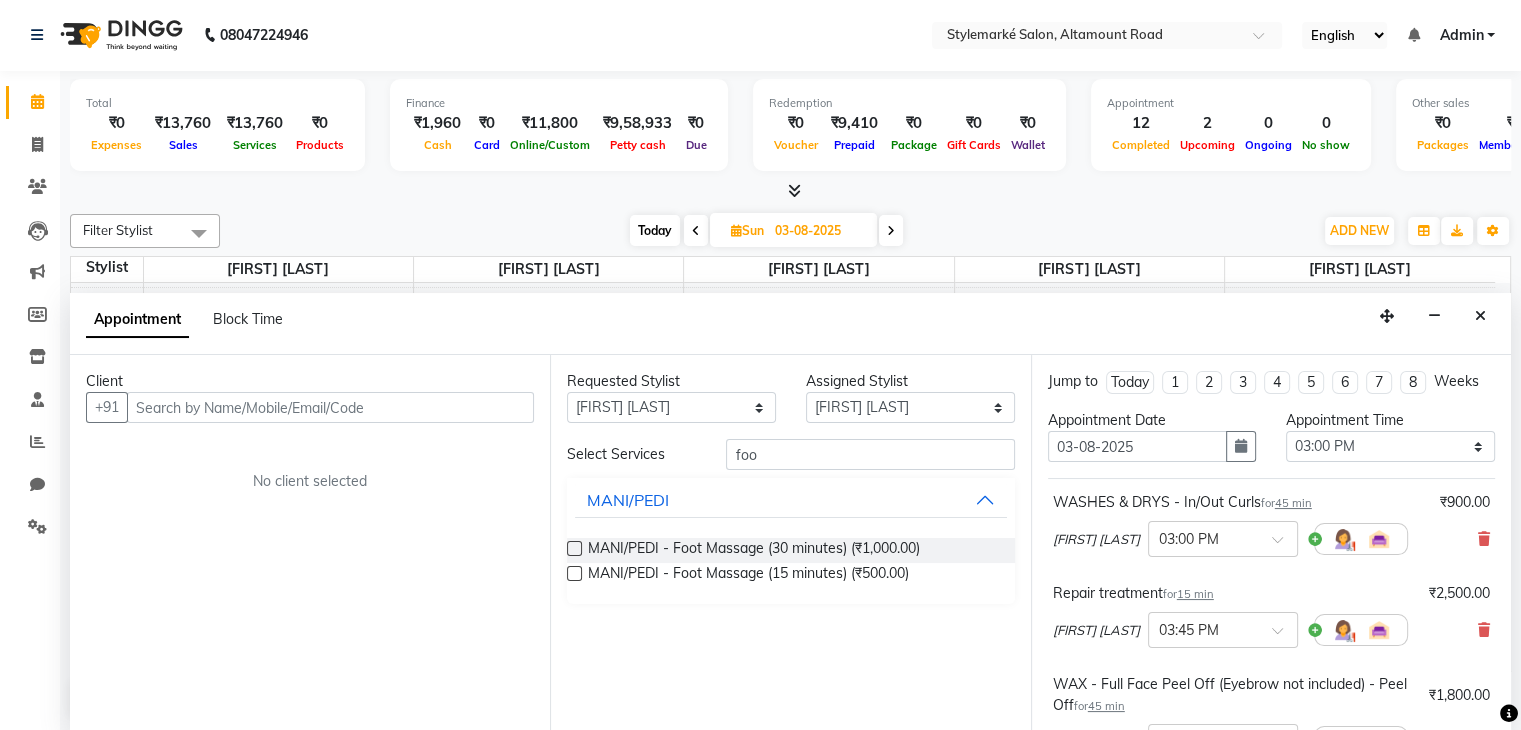 drag, startPoint x: 777, startPoint y: 449, endPoint x: 572, endPoint y: 544, distance: 225.94247 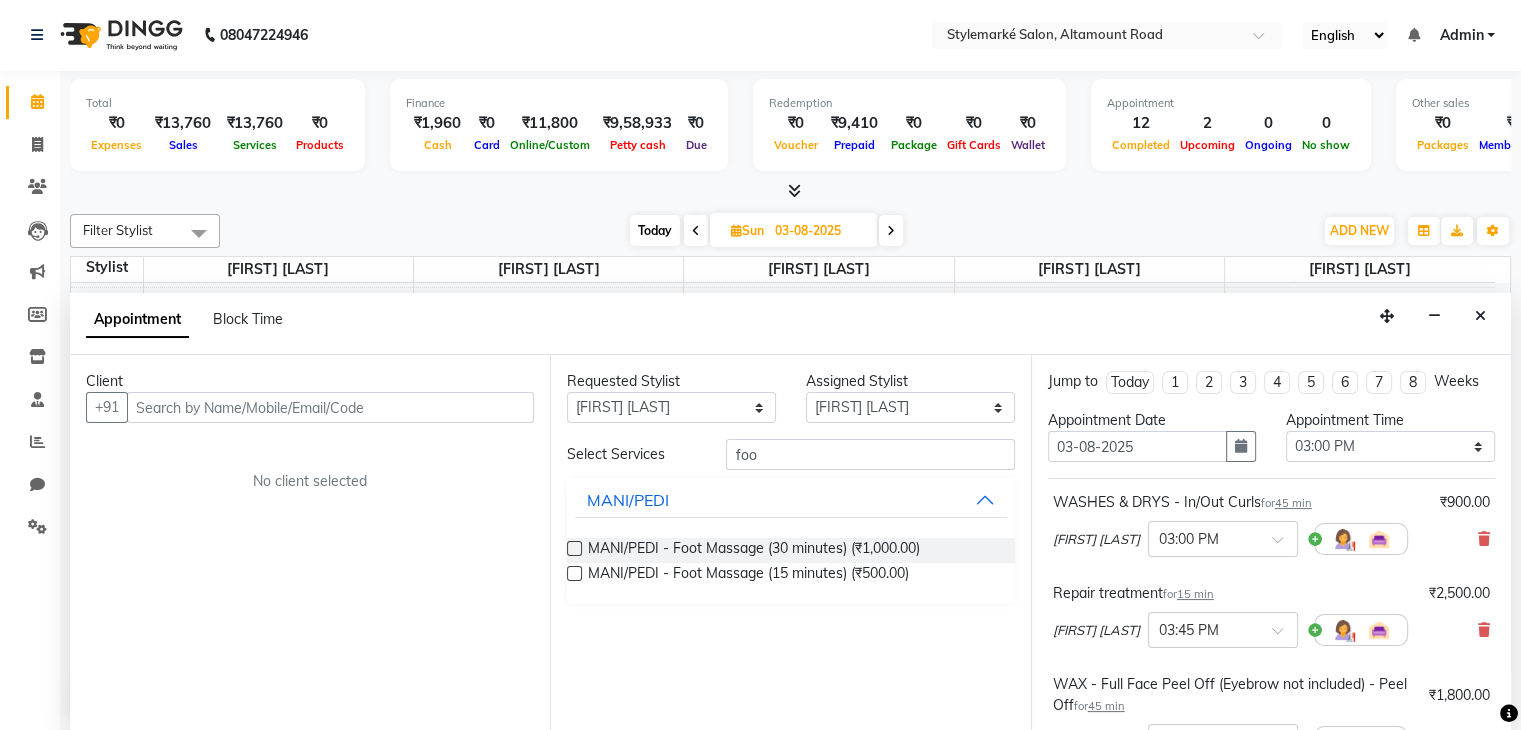 click at bounding box center [574, 548] 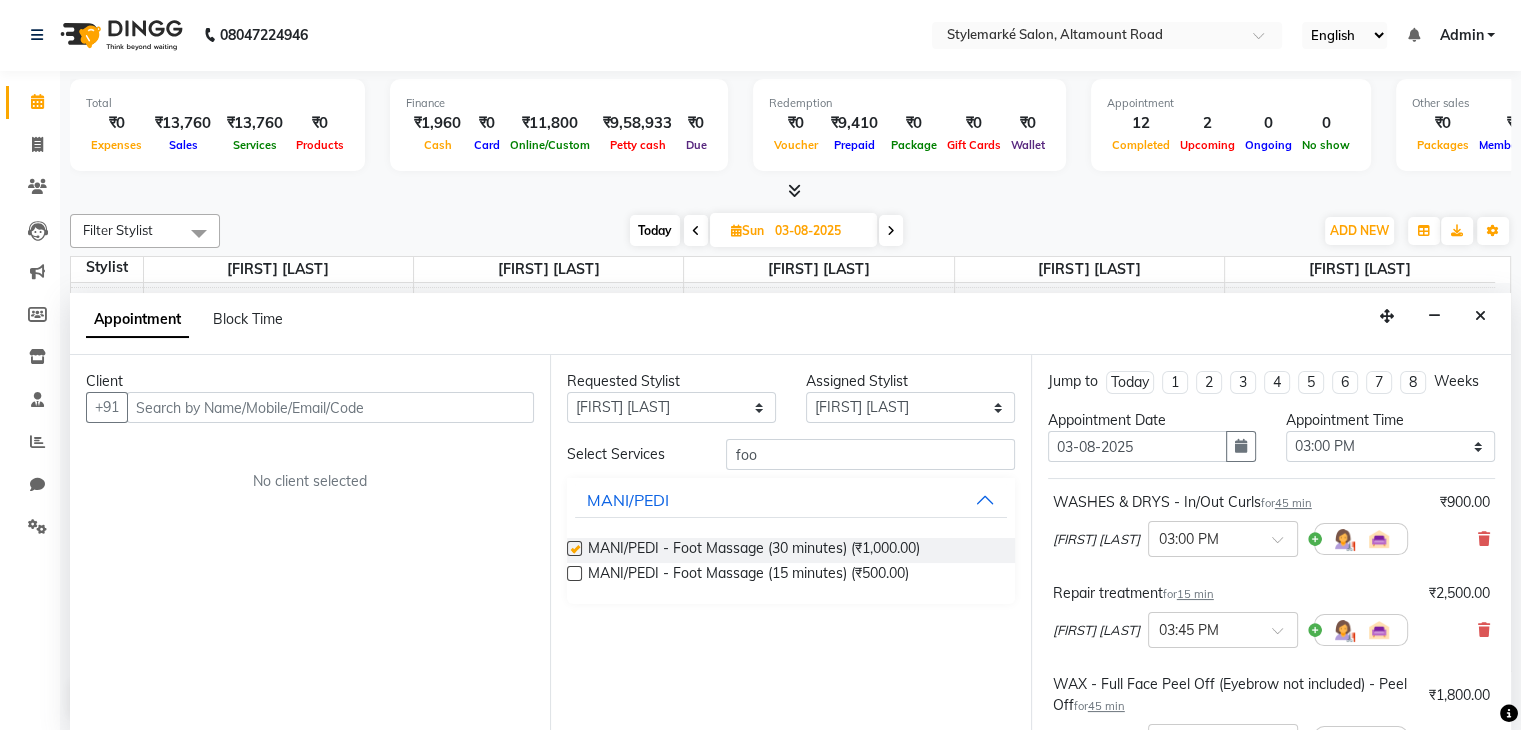 checkbox on "false" 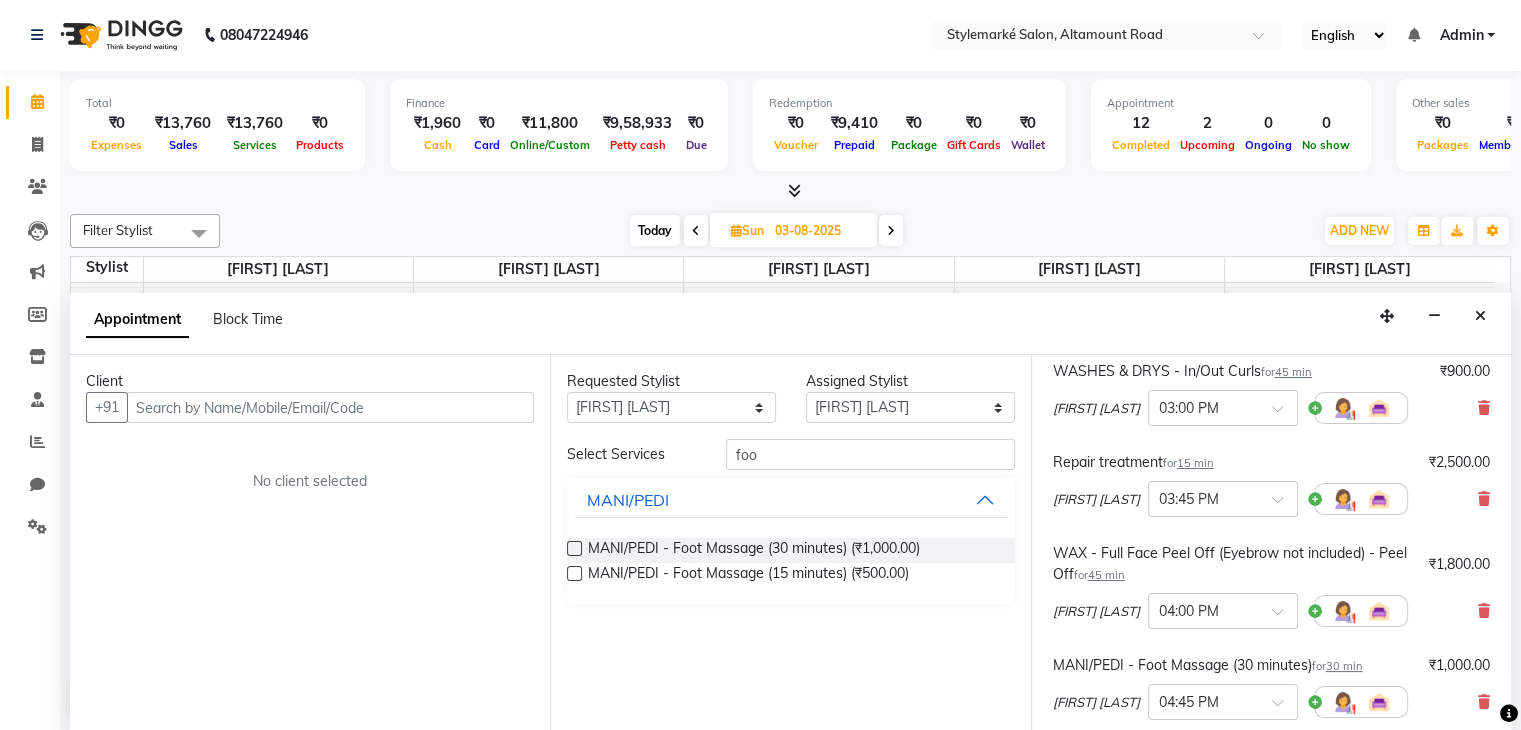 scroll, scrollTop: 446, scrollLeft: 0, axis: vertical 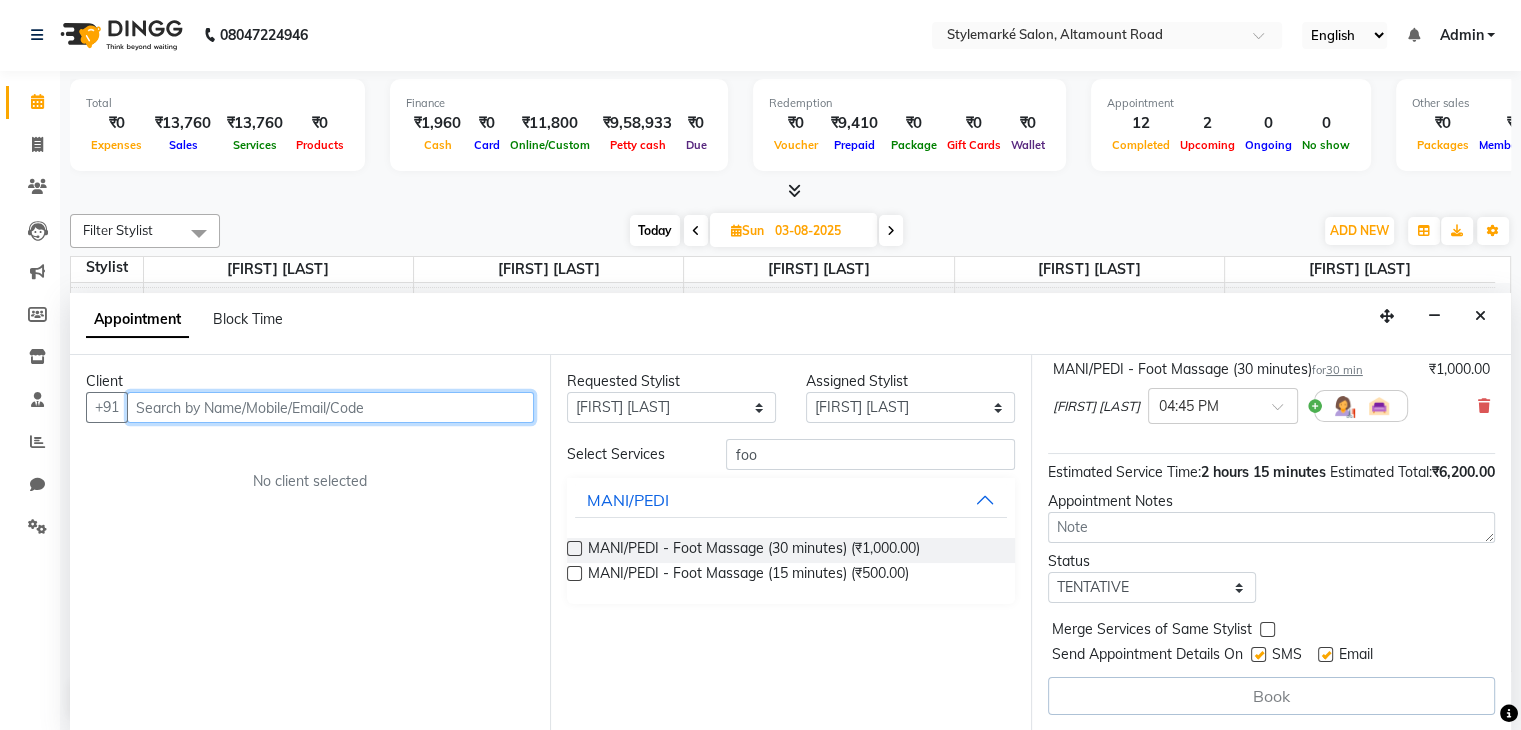 click at bounding box center [330, 407] 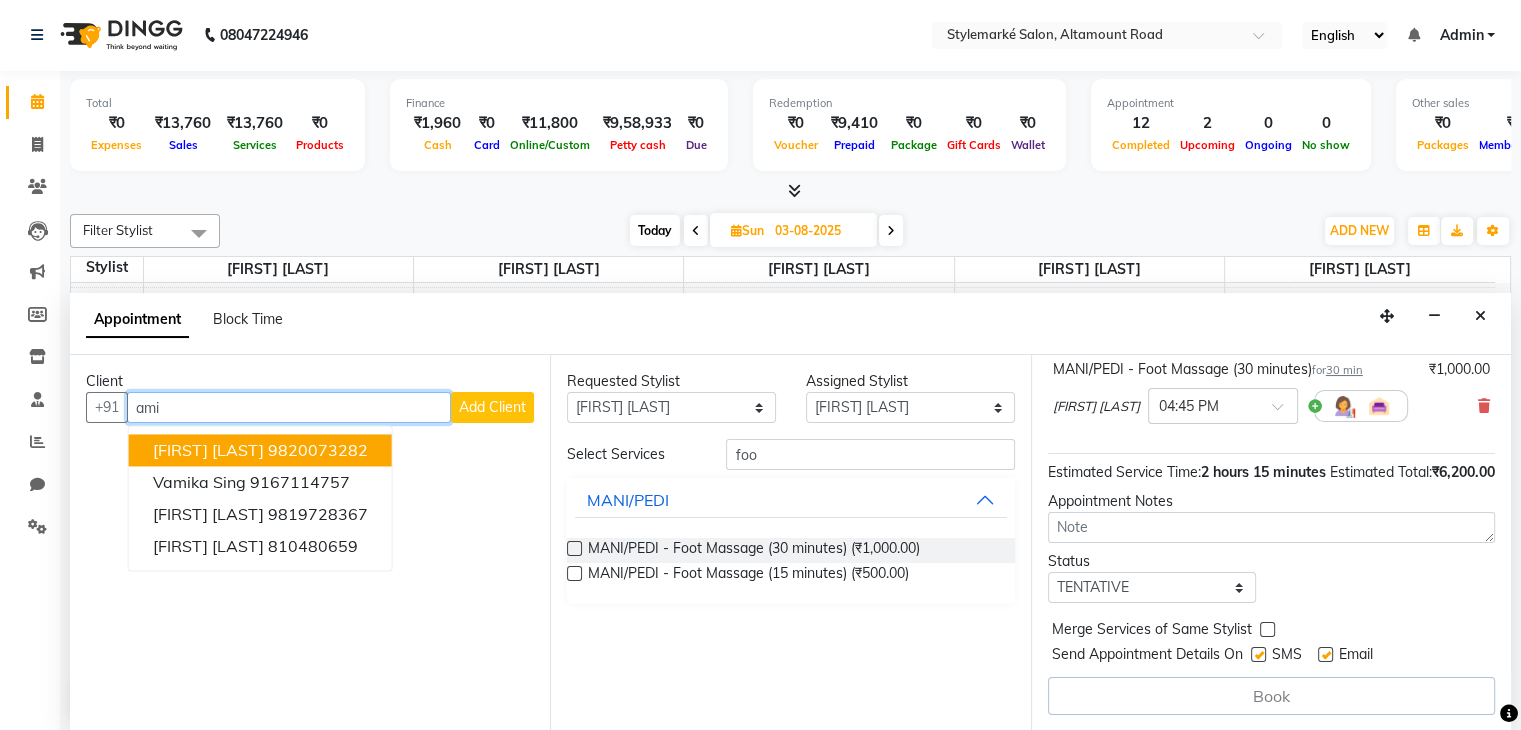 drag, startPoint x: 412, startPoint y: 433, endPoint x: 393, endPoint y: 448, distance: 24.207438 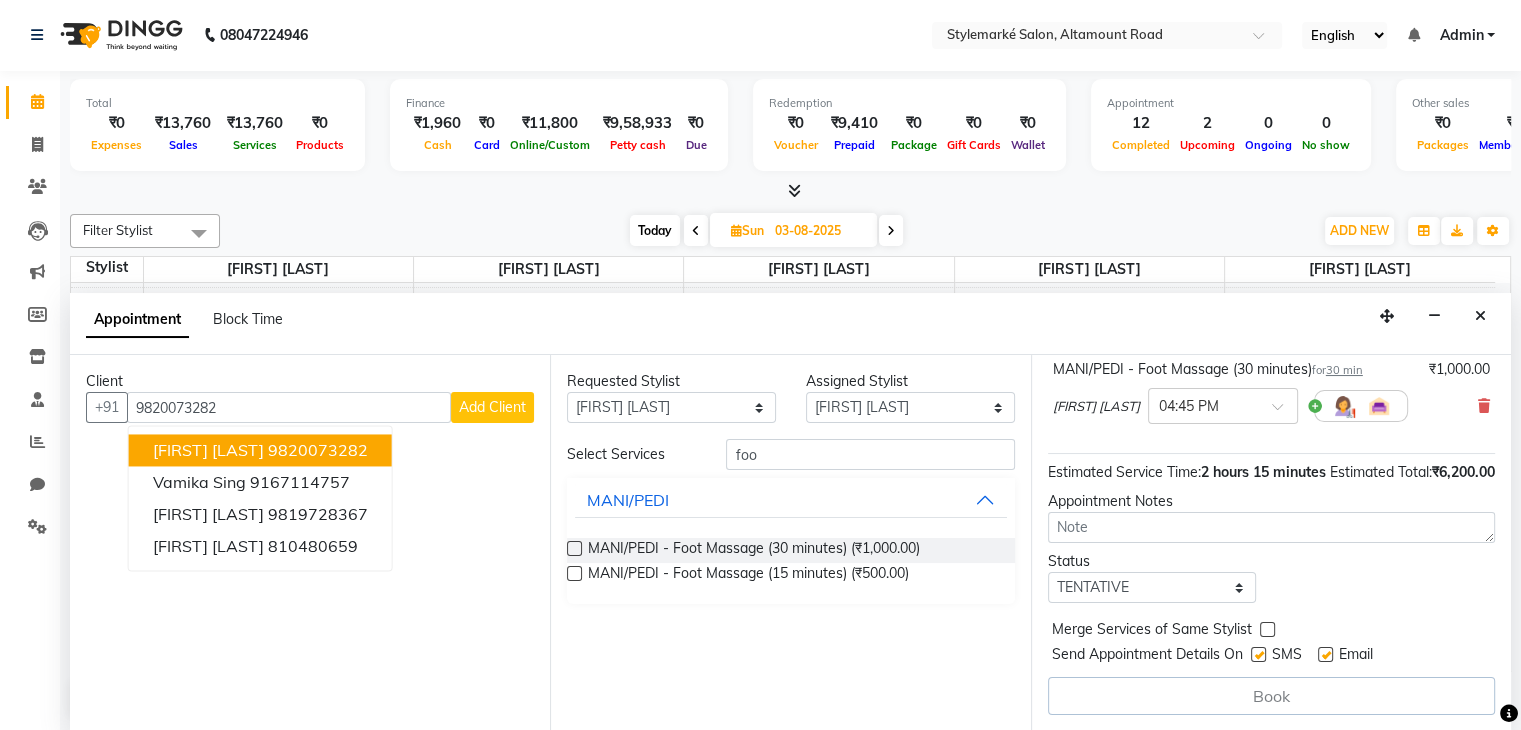click on "Client +91 [PHONE] [FIRST] [LAST] [PHONE] [FIRST] [LAST] [PHONE] [FIRST] [LAST] [PHONE] Add Client  No client selected" at bounding box center [310, 543] 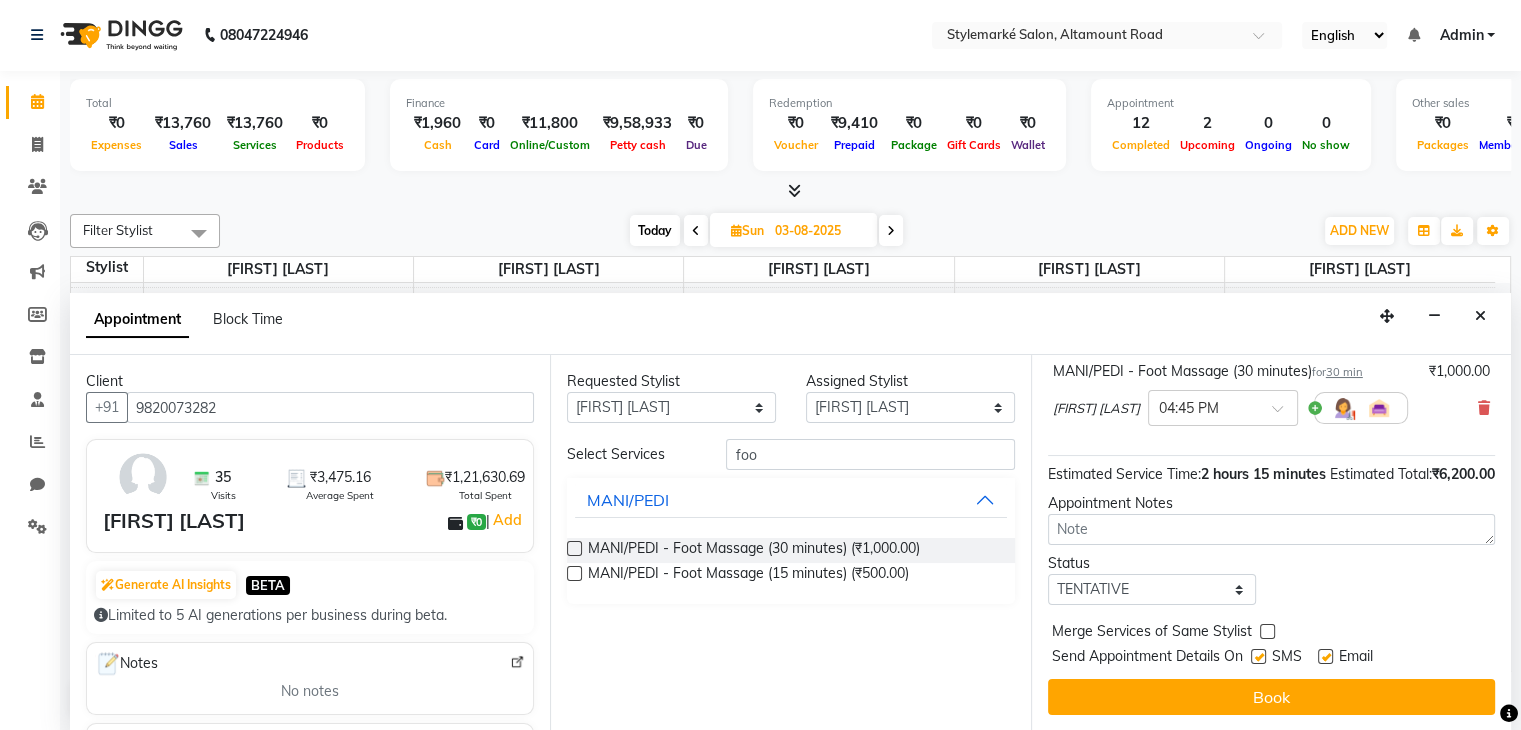 scroll, scrollTop: 444, scrollLeft: 0, axis: vertical 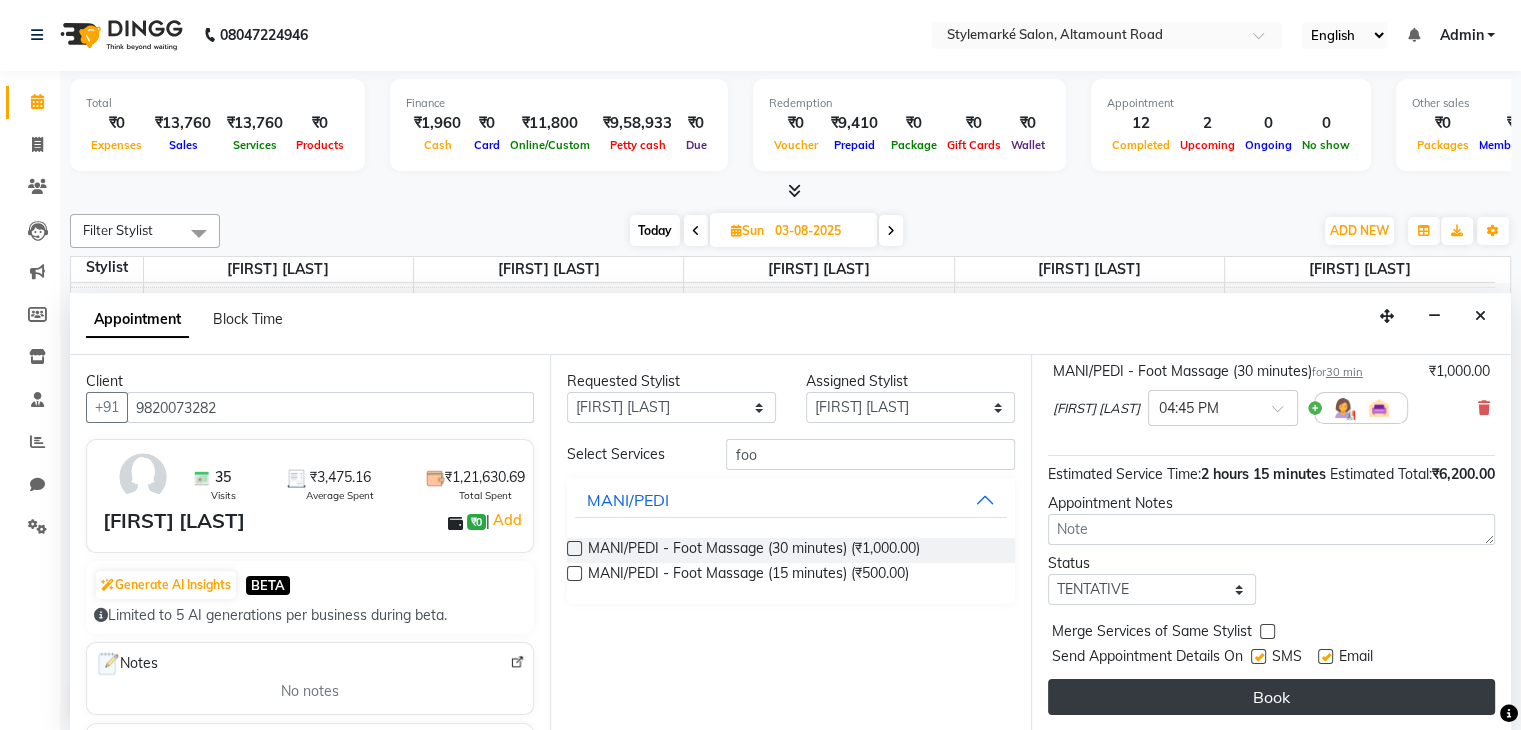 click on "Book" at bounding box center (1271, 697) 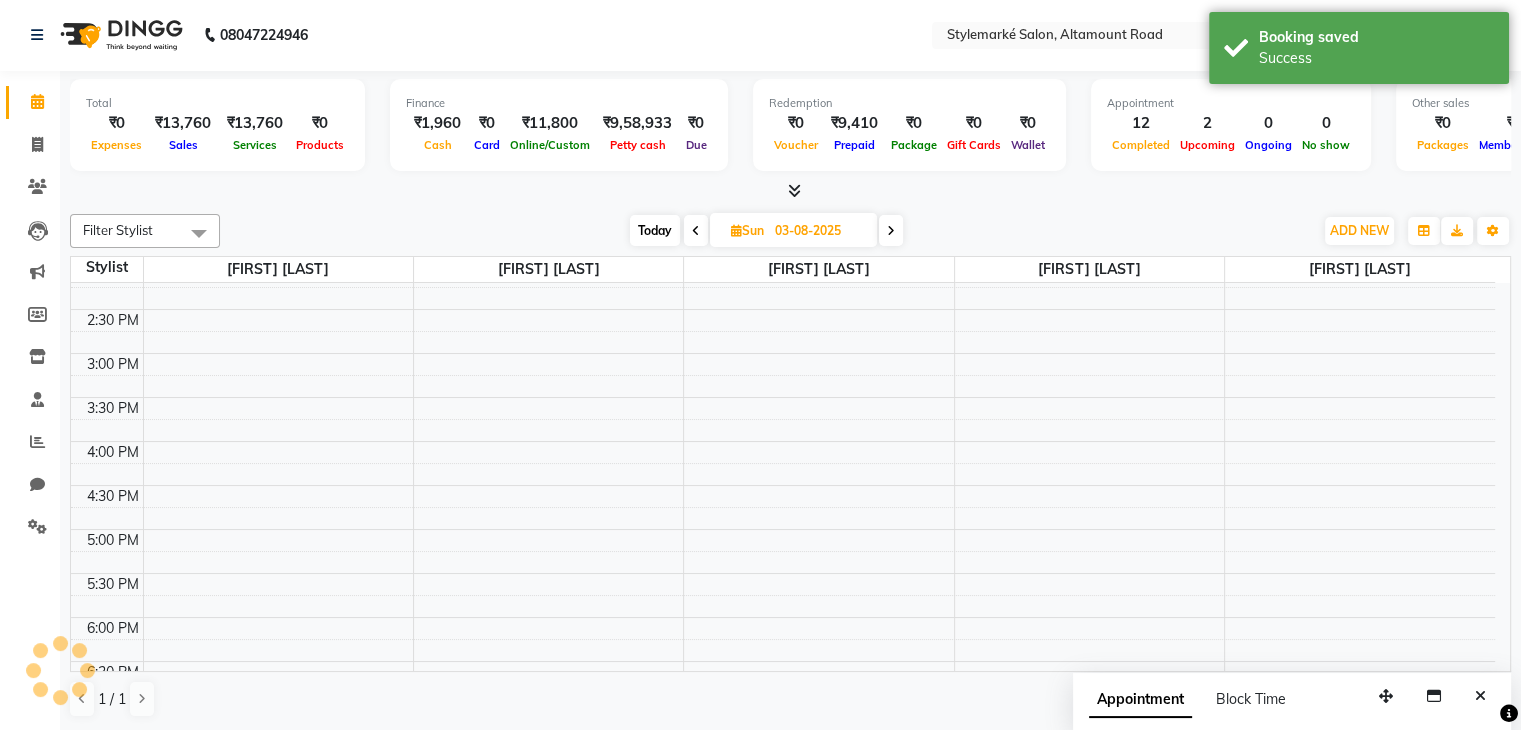 scroll, scrollTop: 0, scrollLeft: 0, axis: both 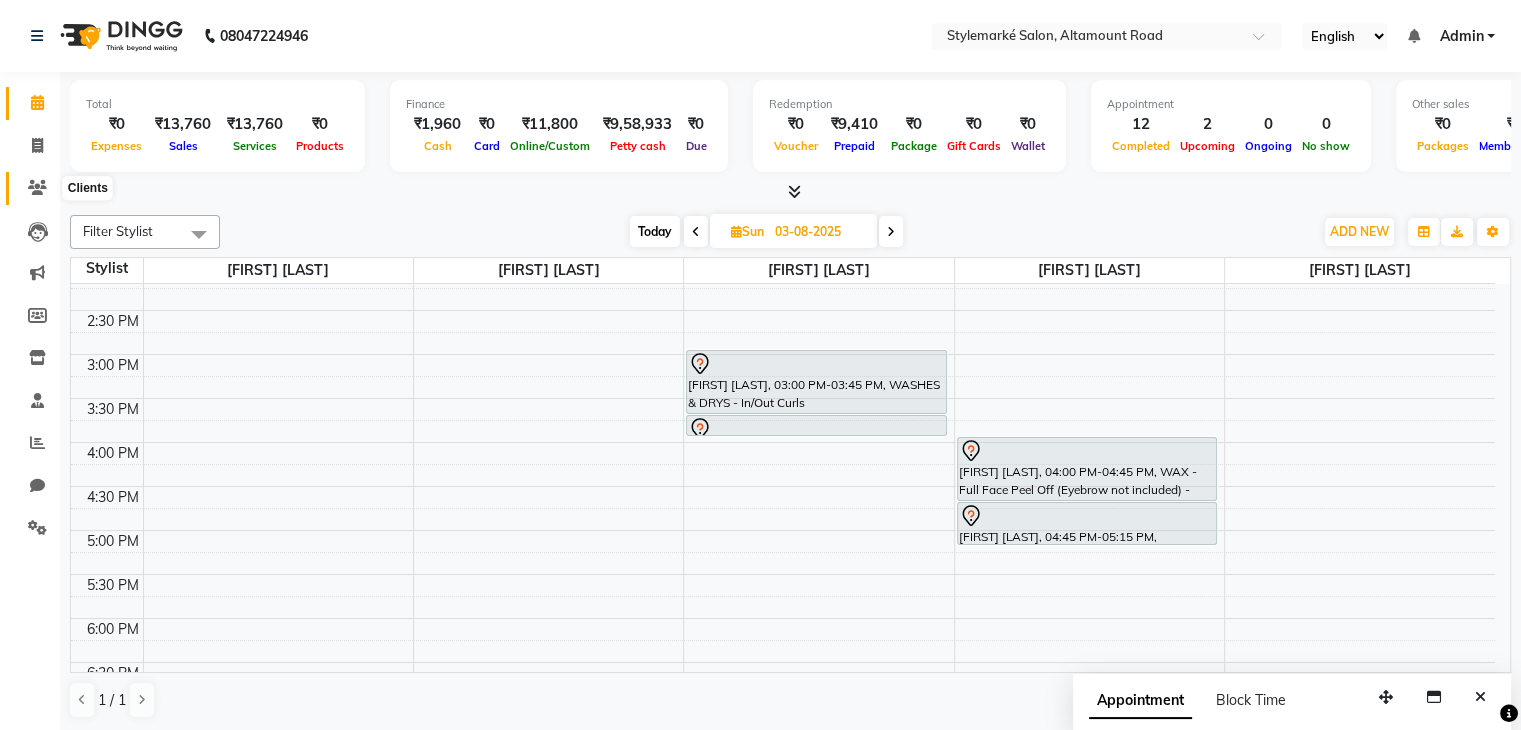 click 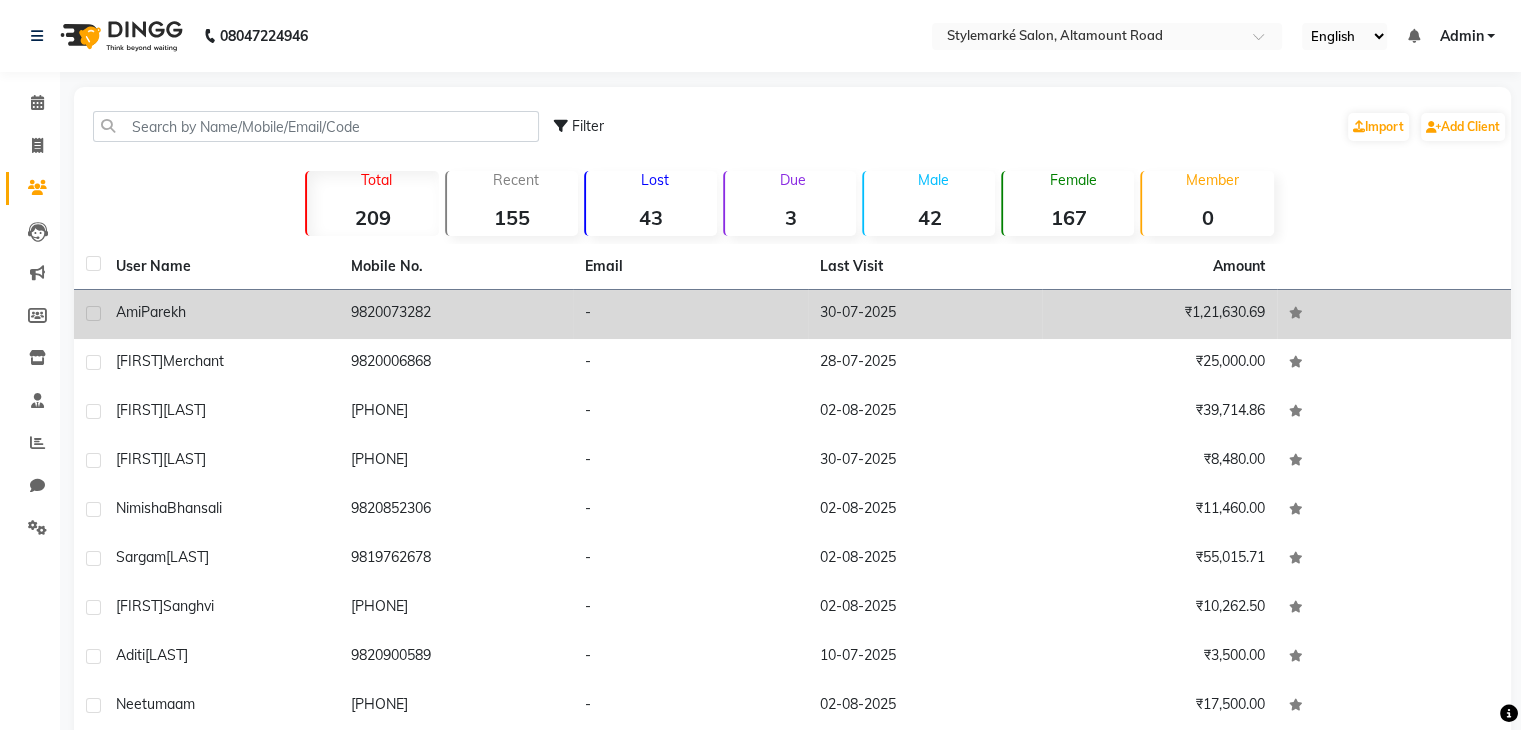 click on "Parekh" 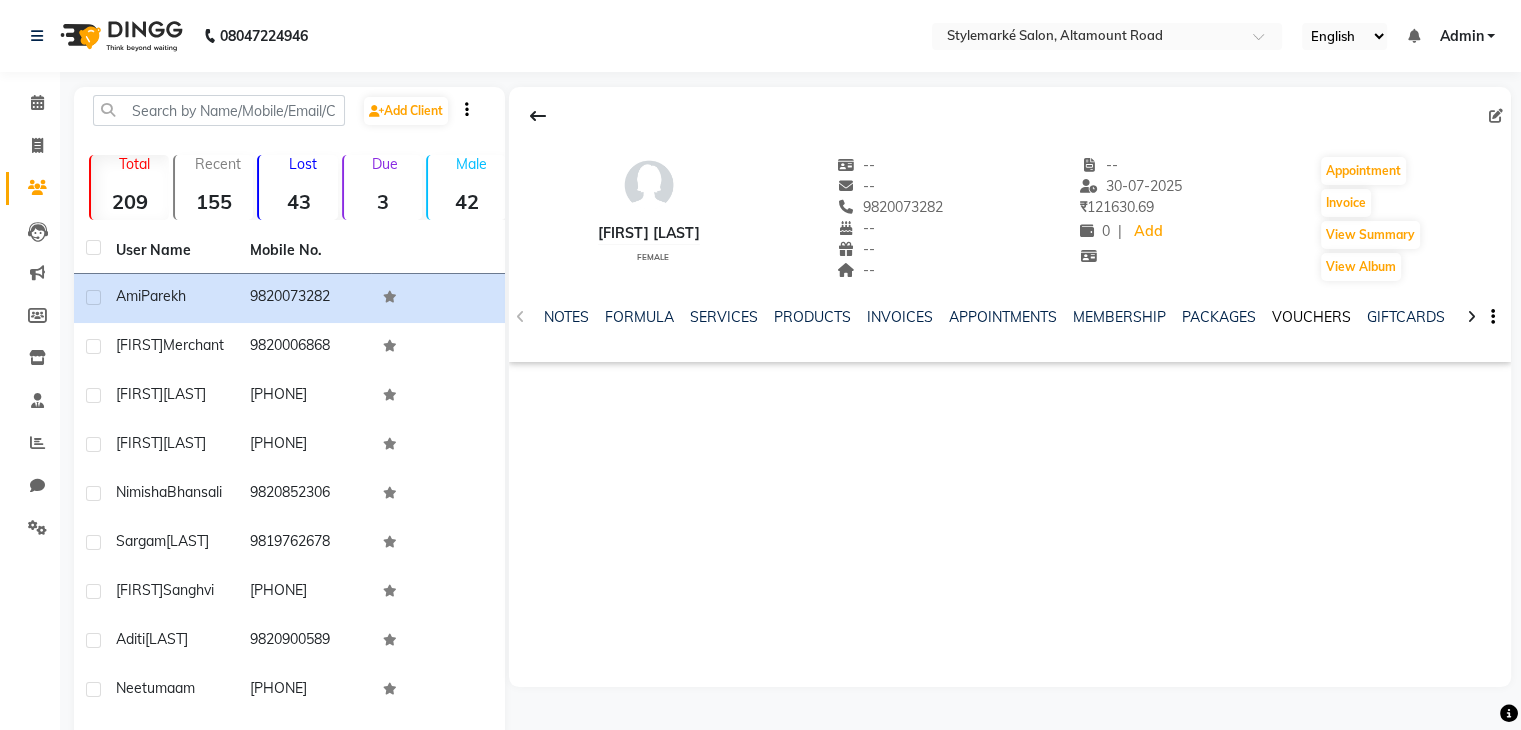 click on "VOUCHERS" 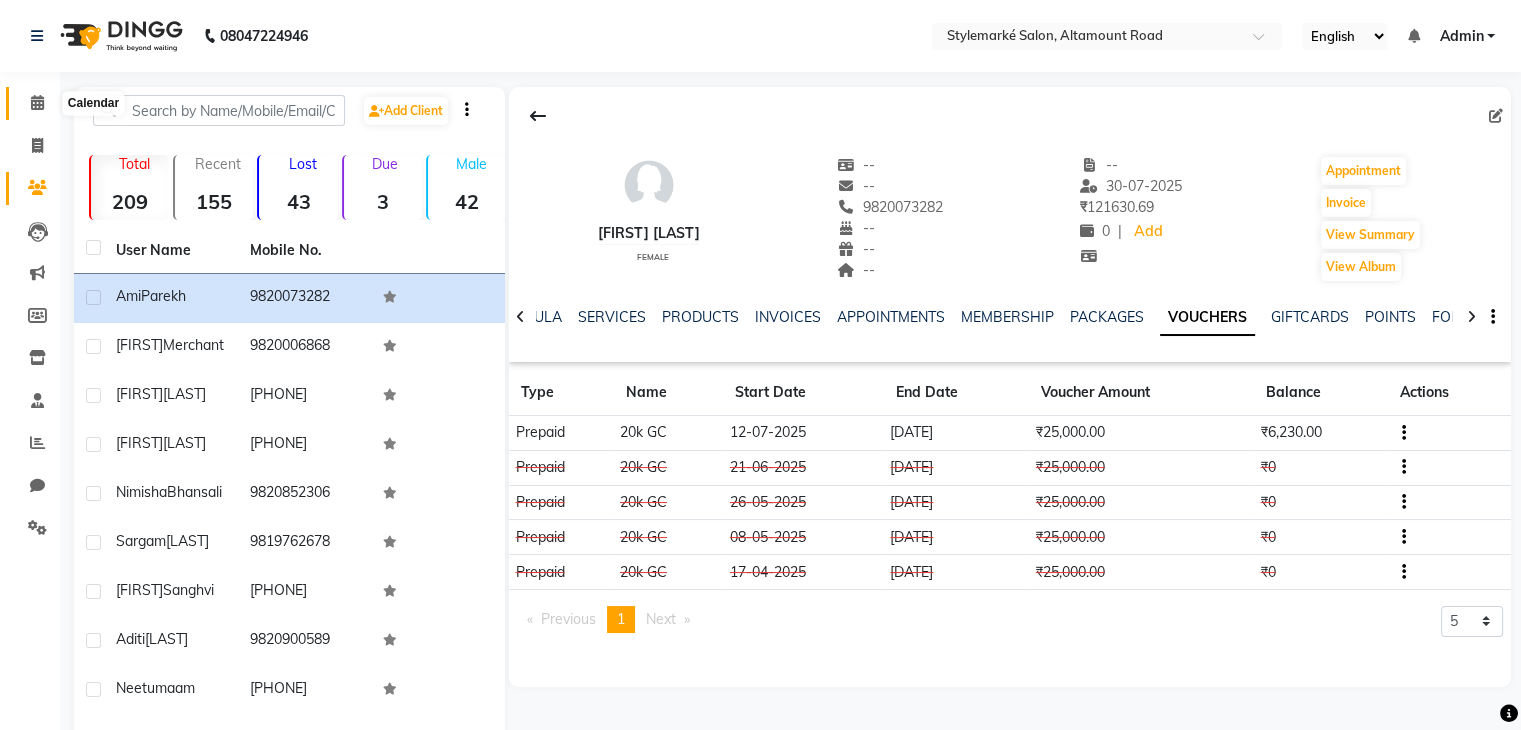 click 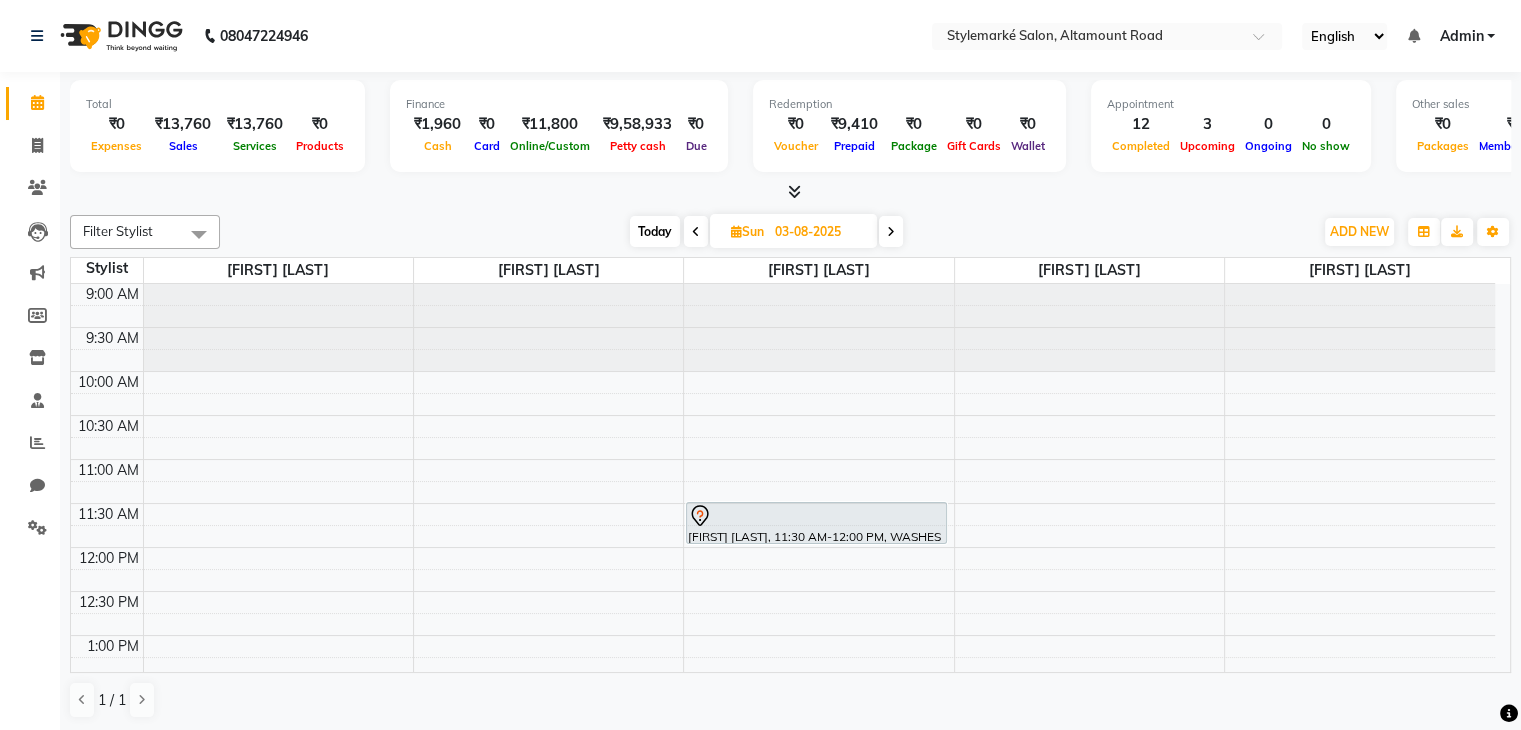 click on "Today" at bounding box center (655, 231) 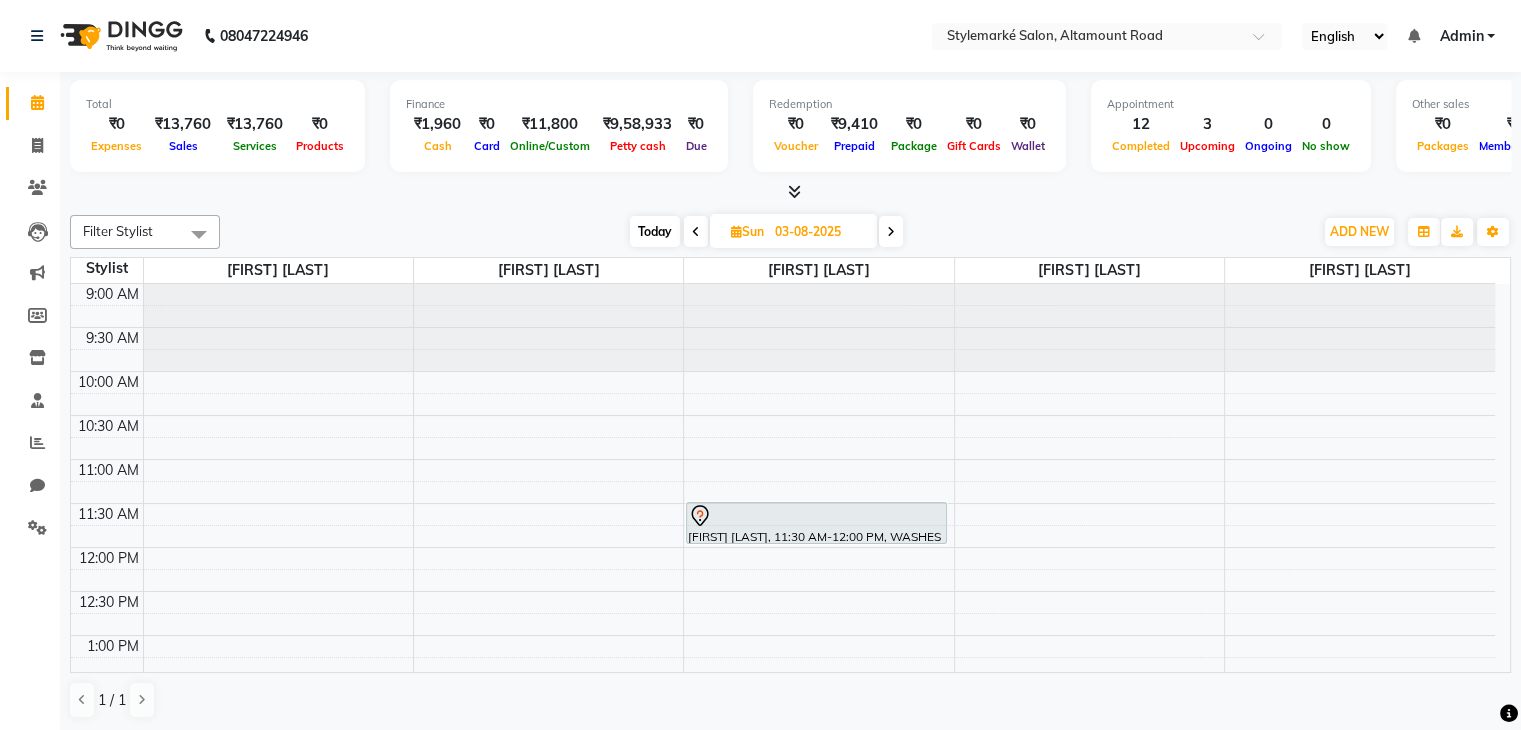 type on "02-08-2025" 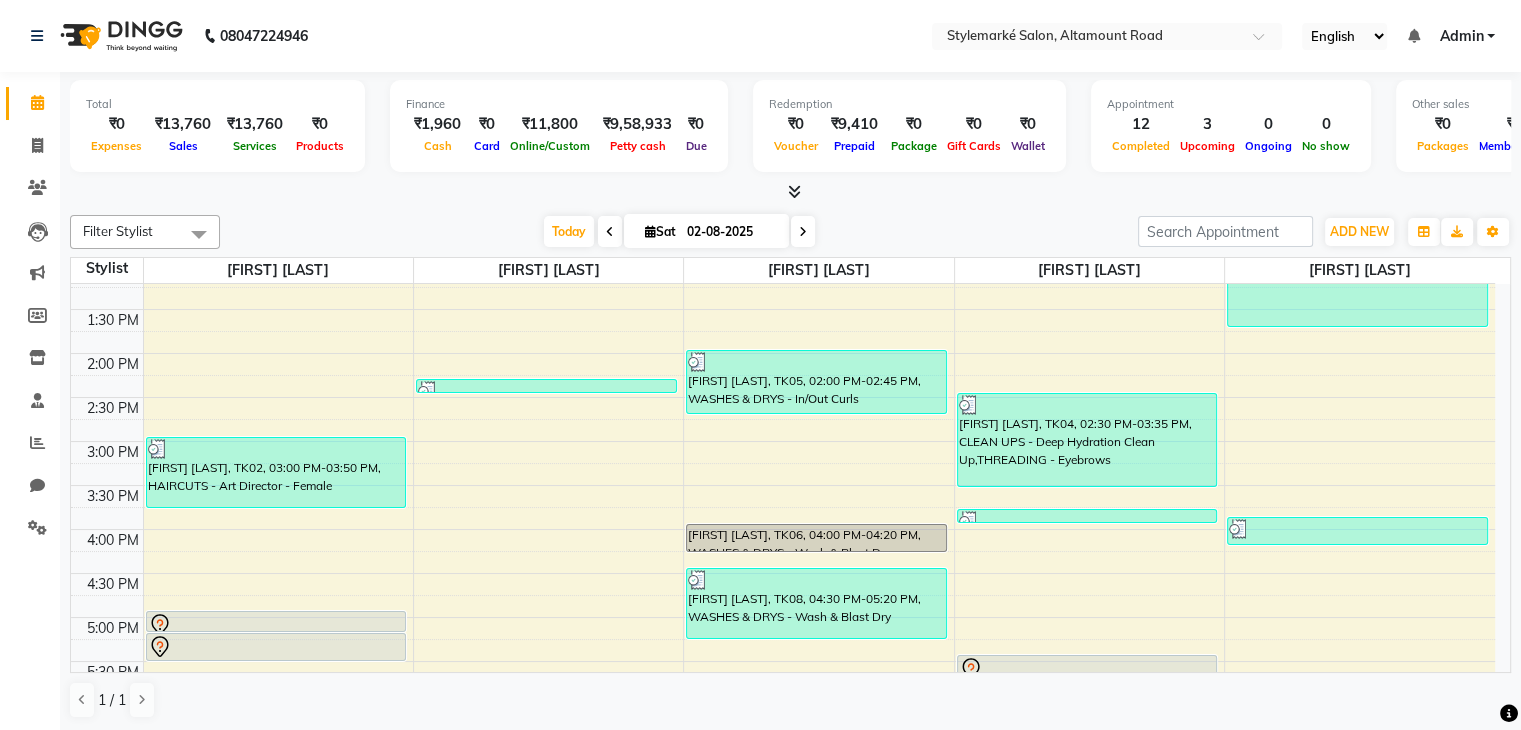 scroll, scrollTop: 357, scrollLeft: 0, axis: vertical 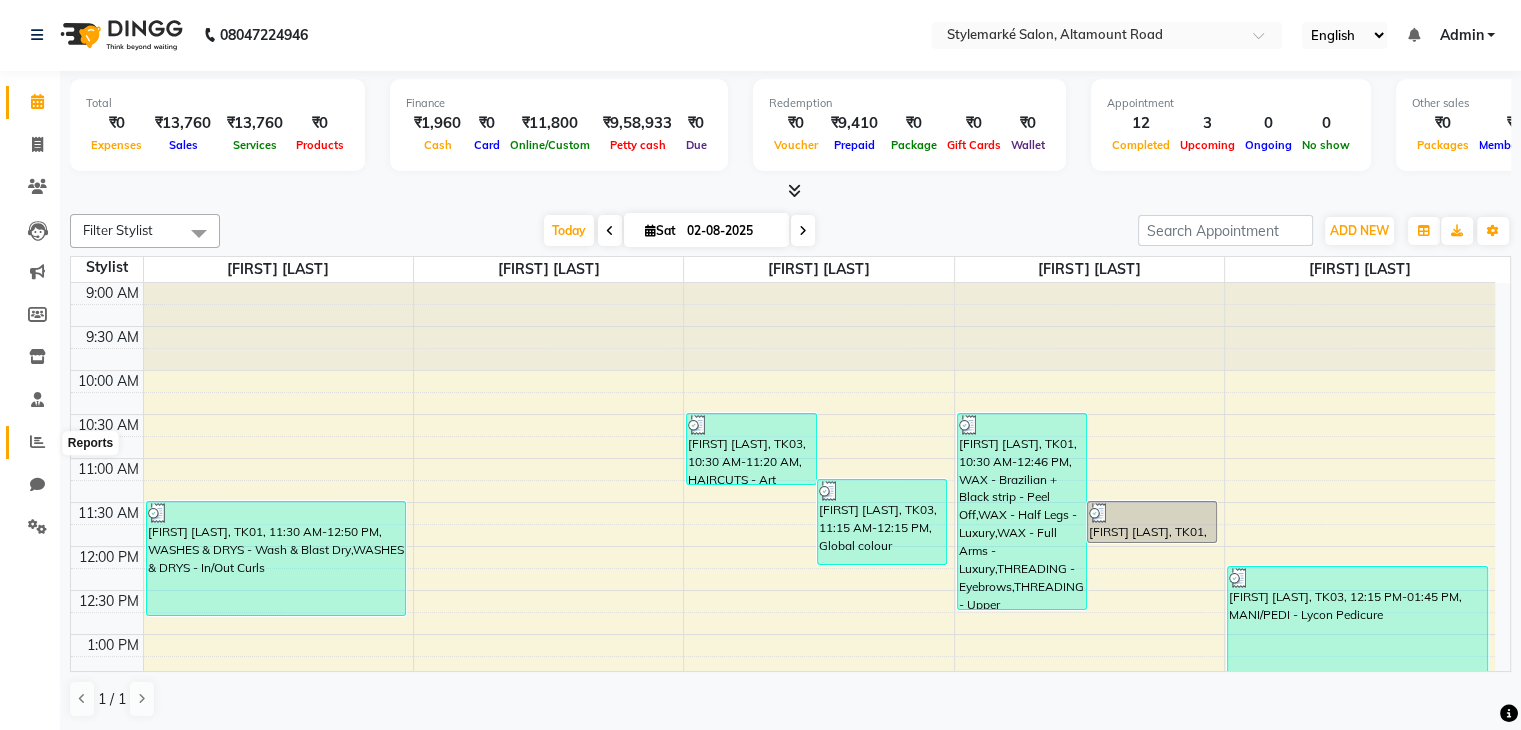 click 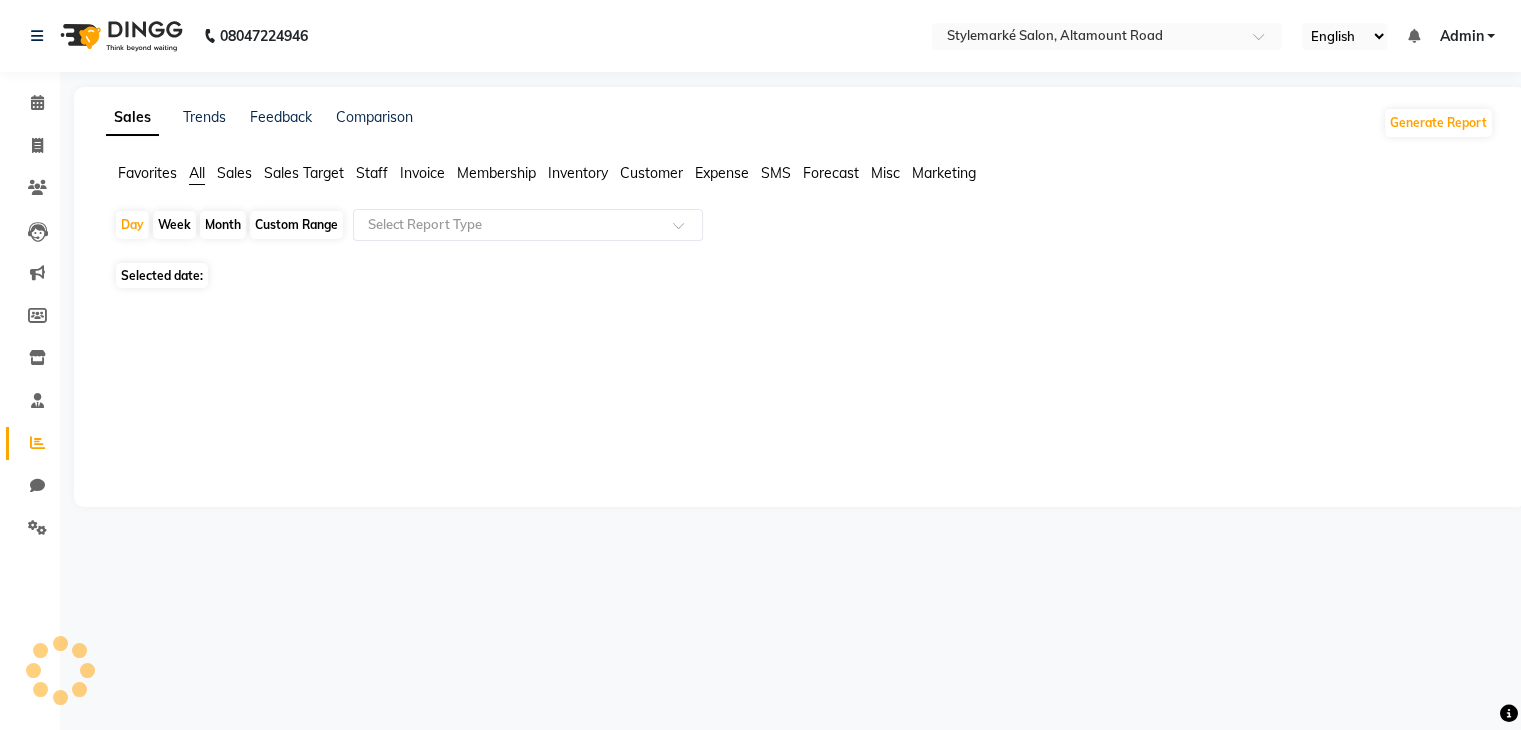 scroll, scrollTop: 0, scrollLeft: 0, axis: both 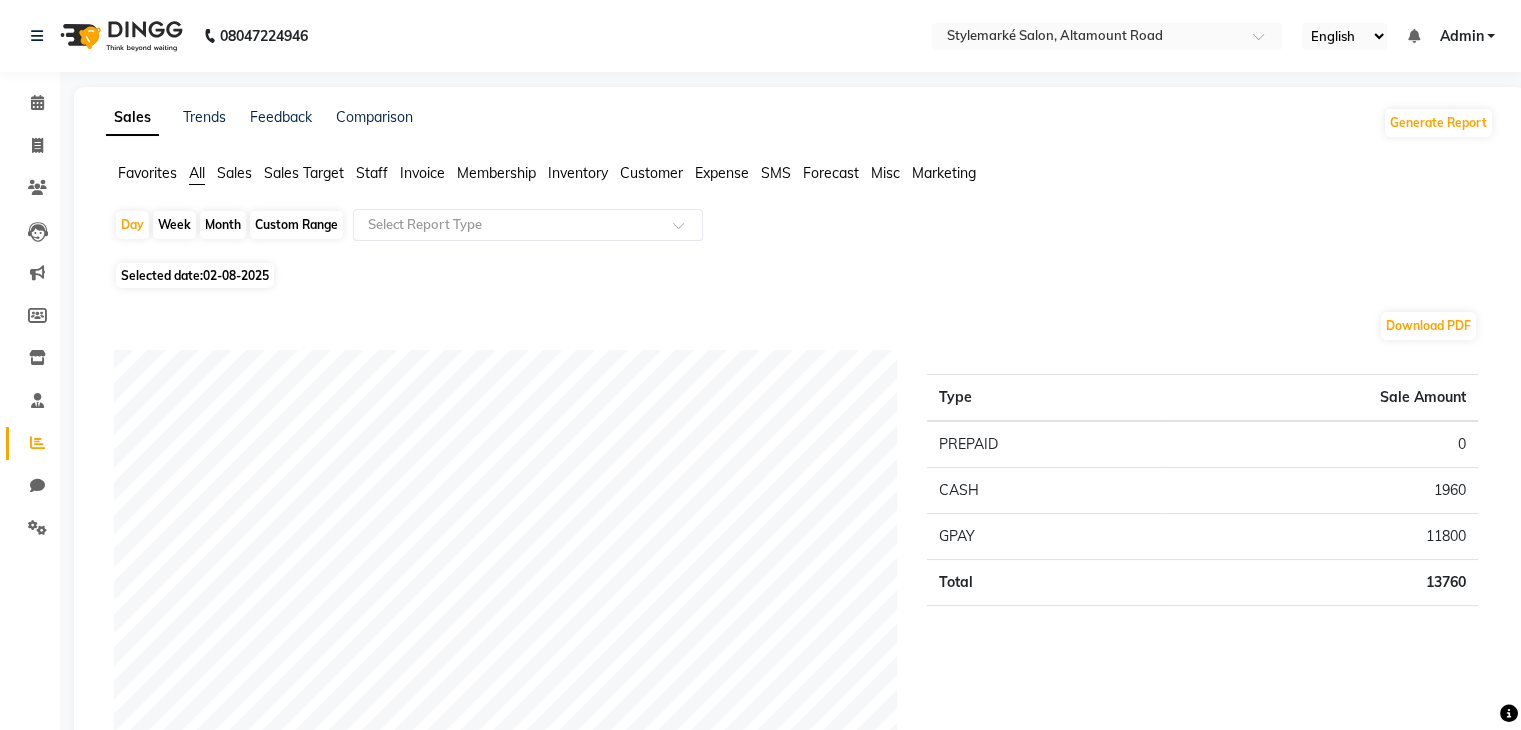 click on "Staff" 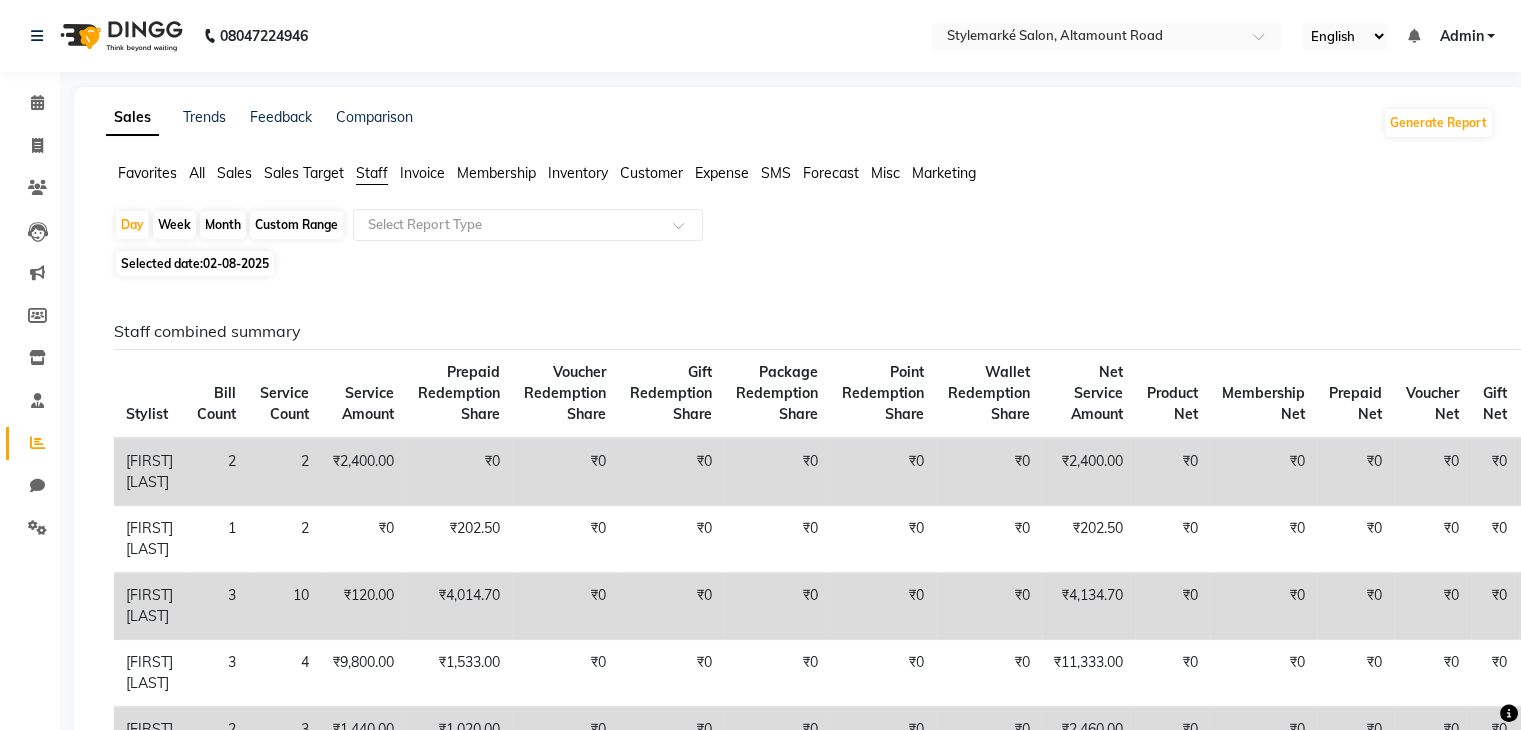 click on "Custom Range" 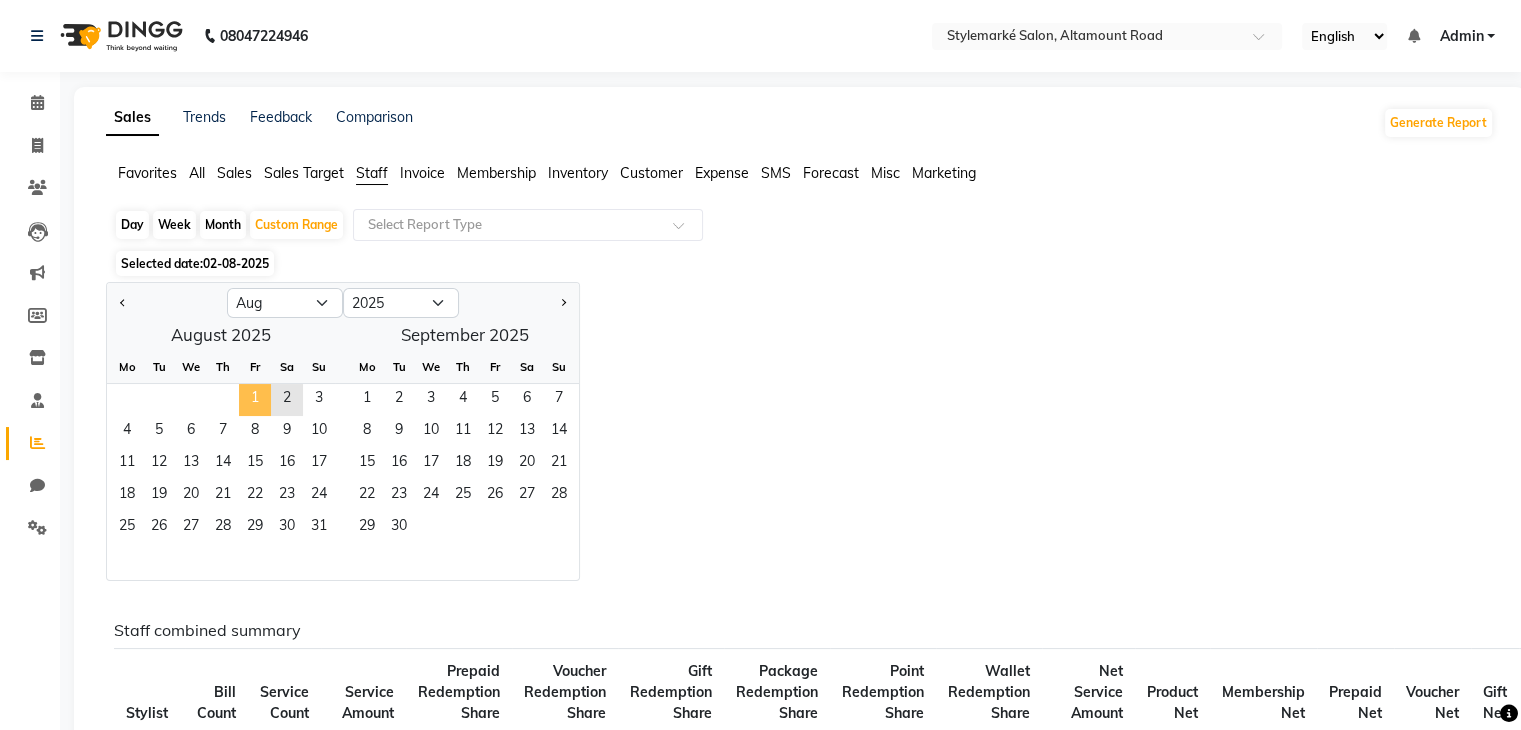 click on "1" 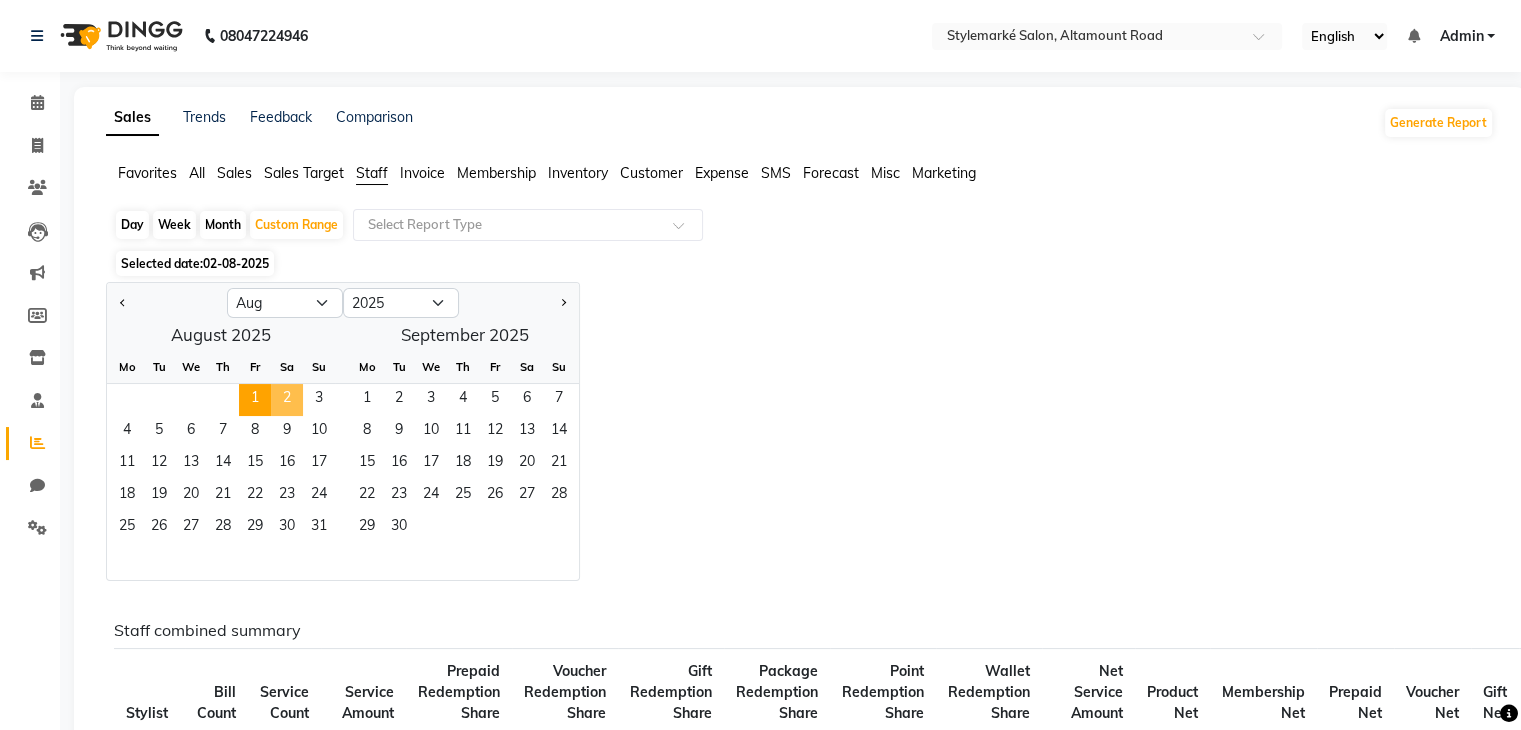 click on "2" 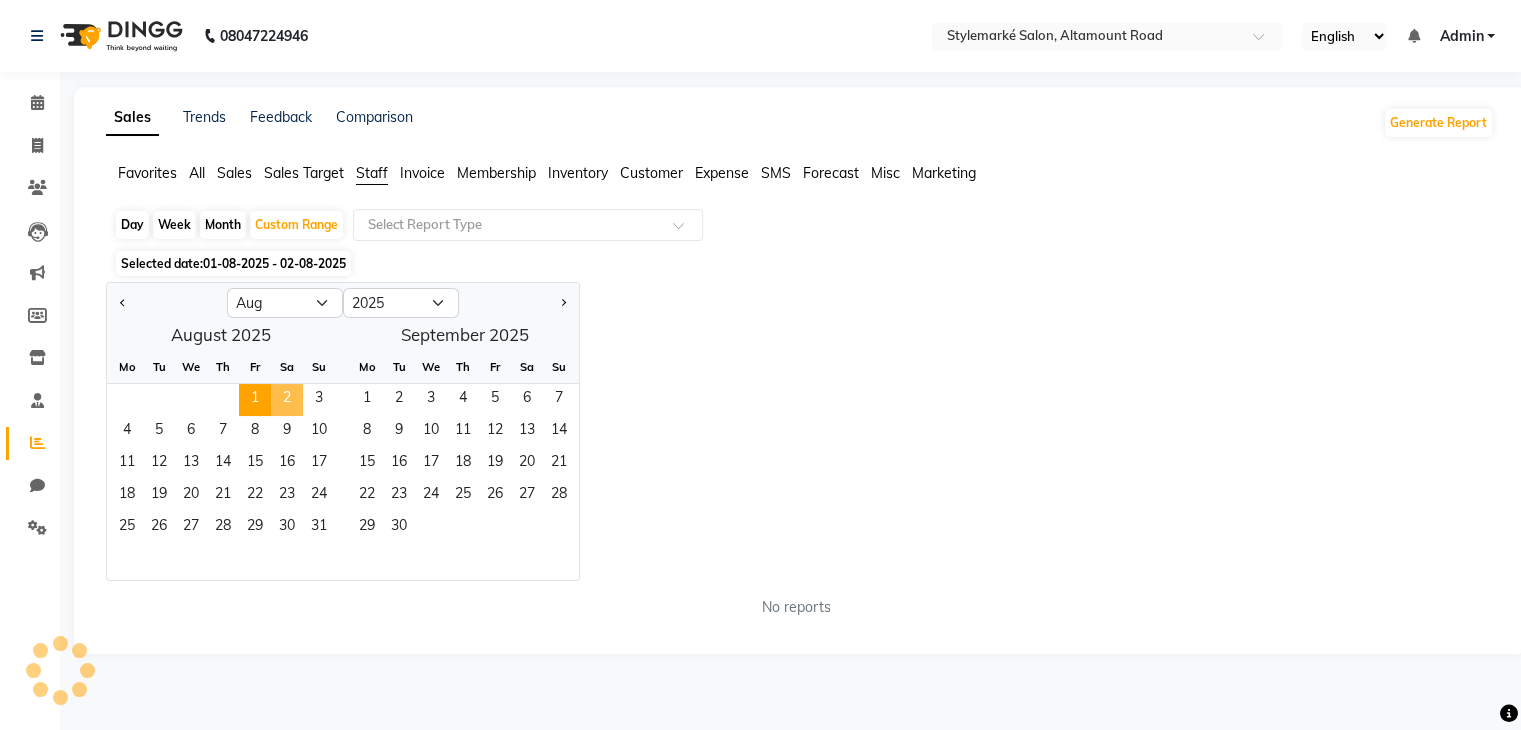 click on "2" 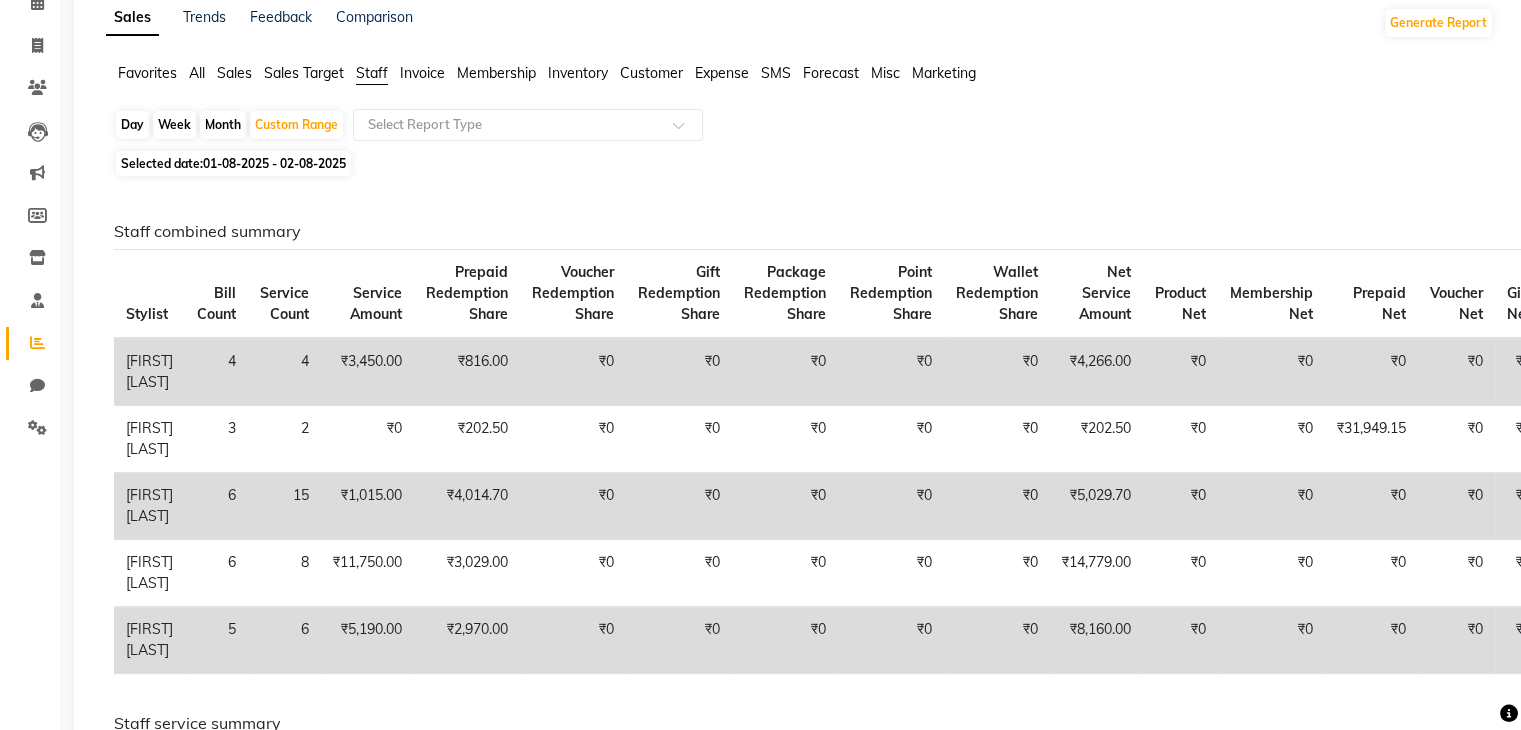 scroll, scrollTop: 0, scrollLeft: 0, axis: both 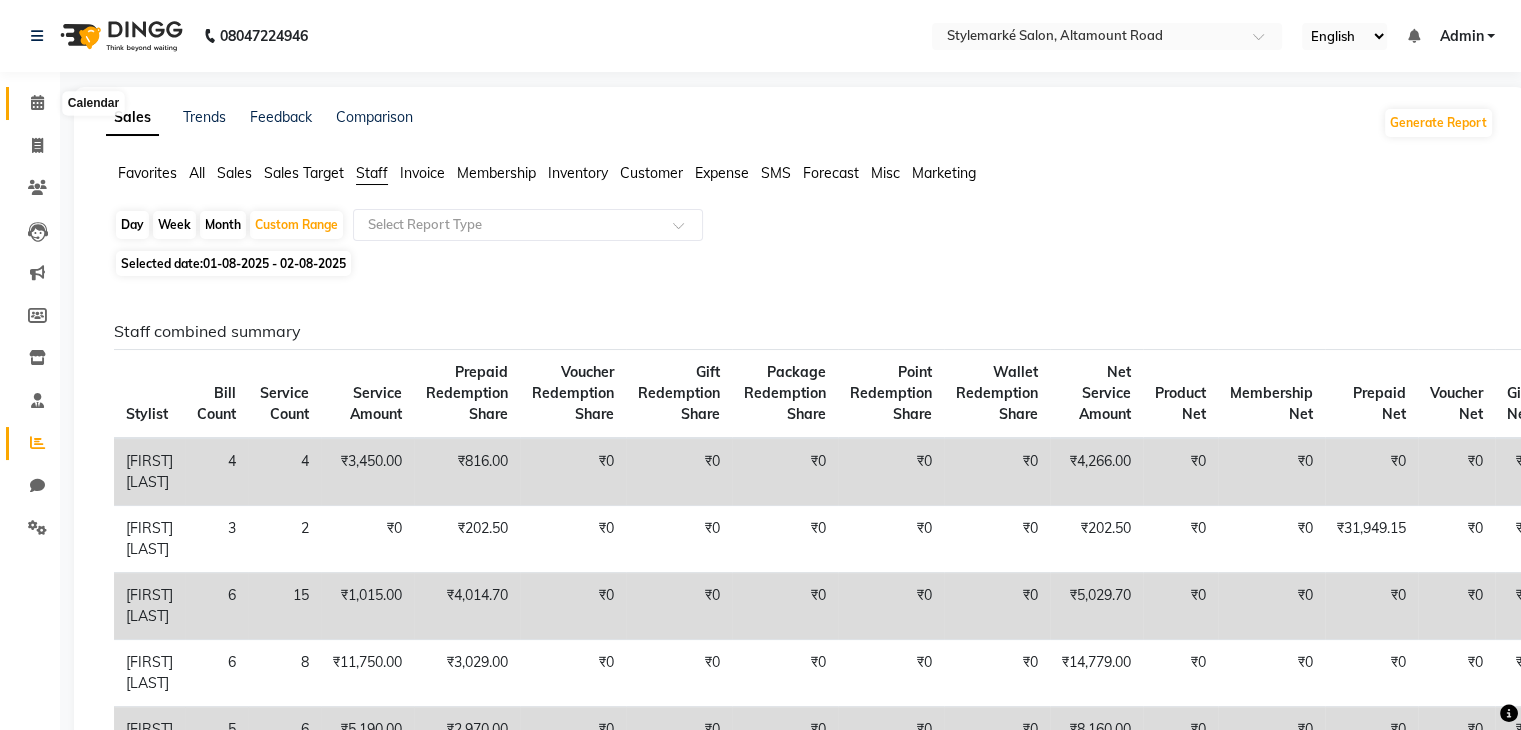 click 